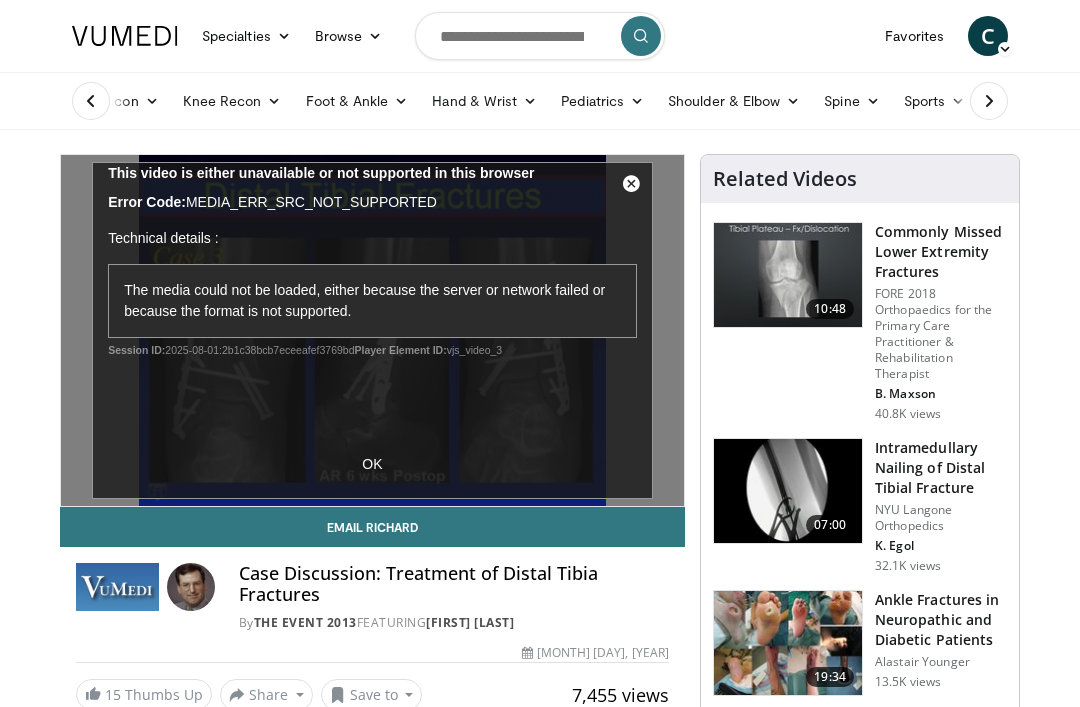 scroll, scrollTop: 155, scrollLeft: 0, axis: vertical 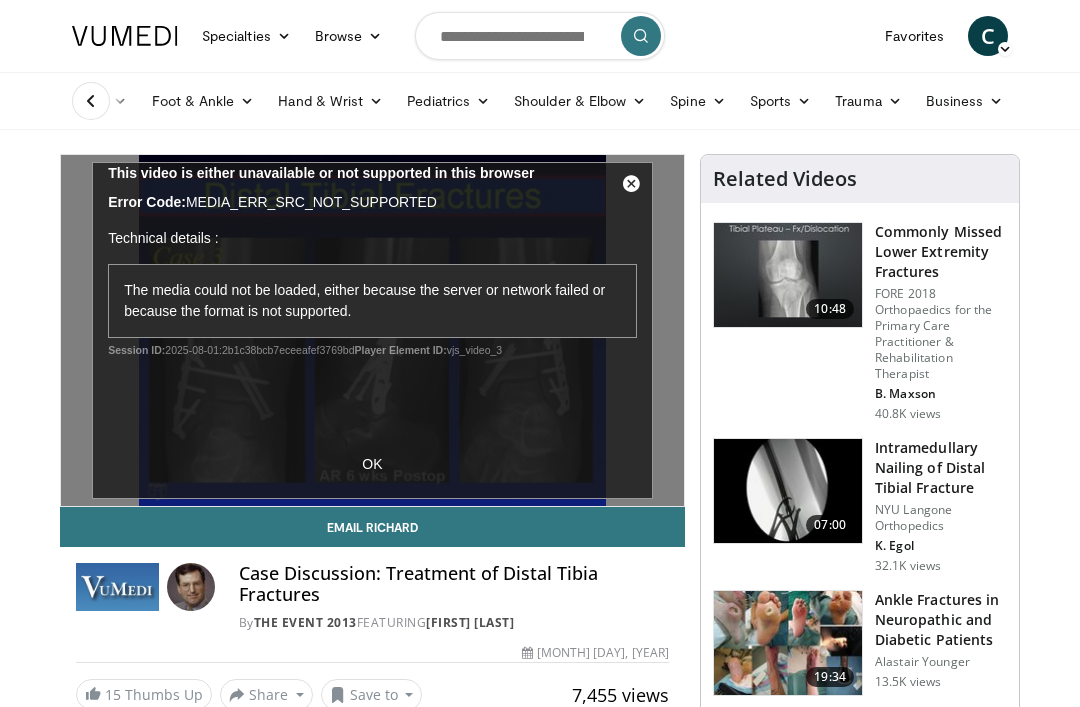 click on "Trauma" at bounding box center [868, 101] 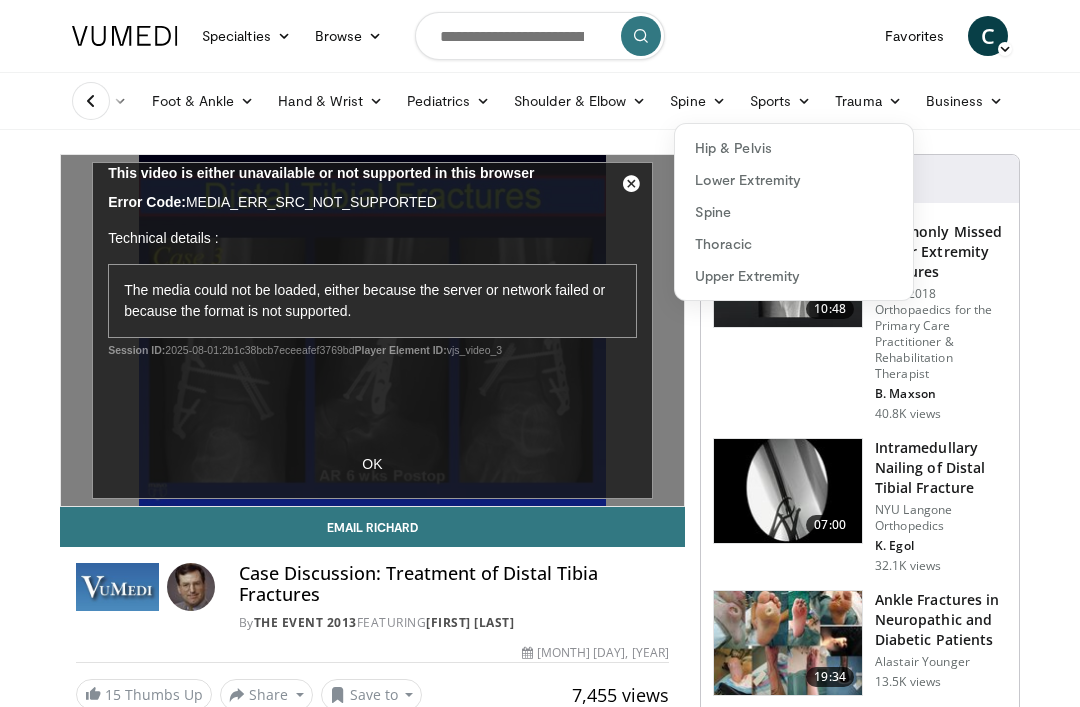 click on "Lower Extremity" at bounding box center (794, 180) 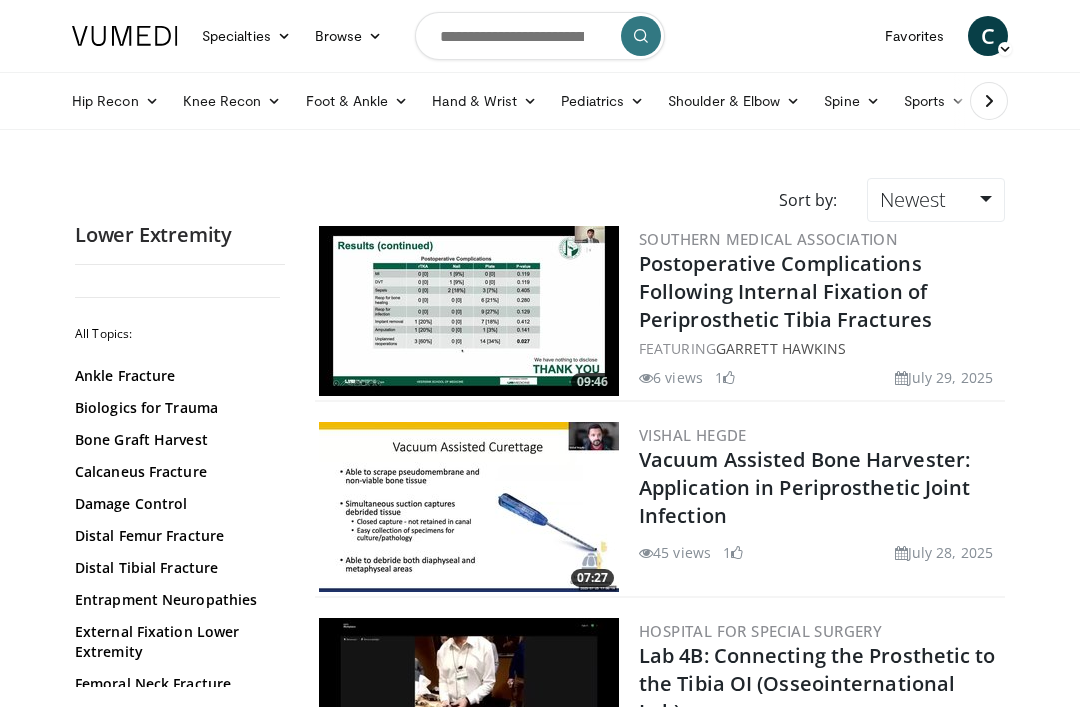 scroll, scrollTop: 0, scrollLeft: 0, axis: both 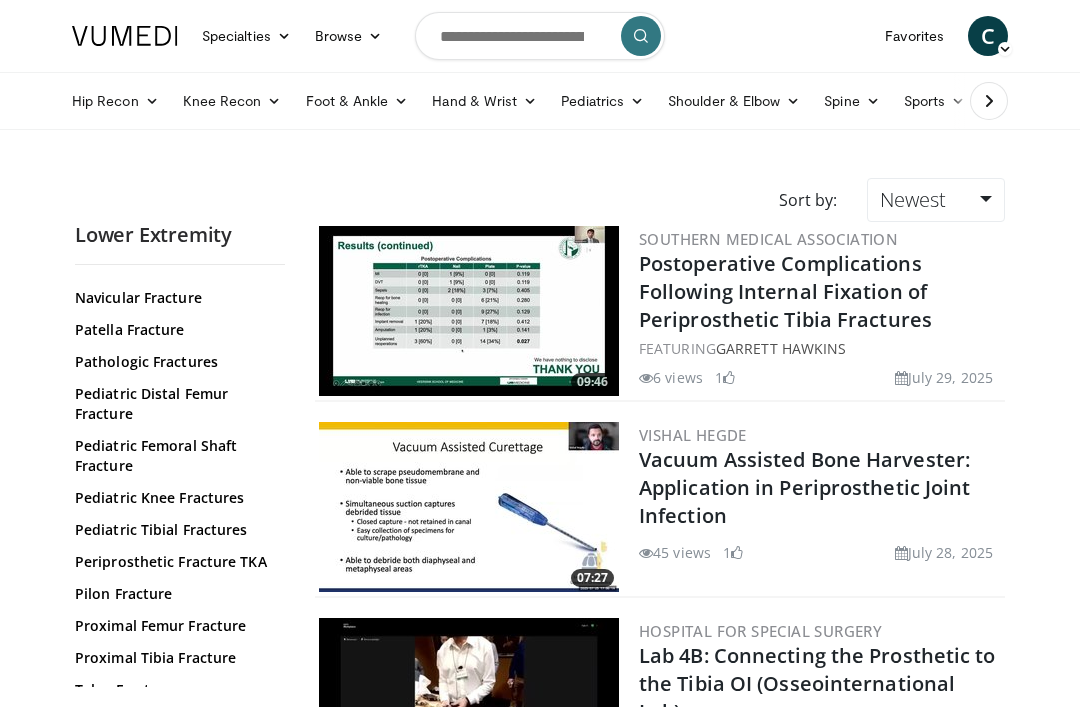 click on "Proximal Femur Fracture" at bounding box center (175, 626) 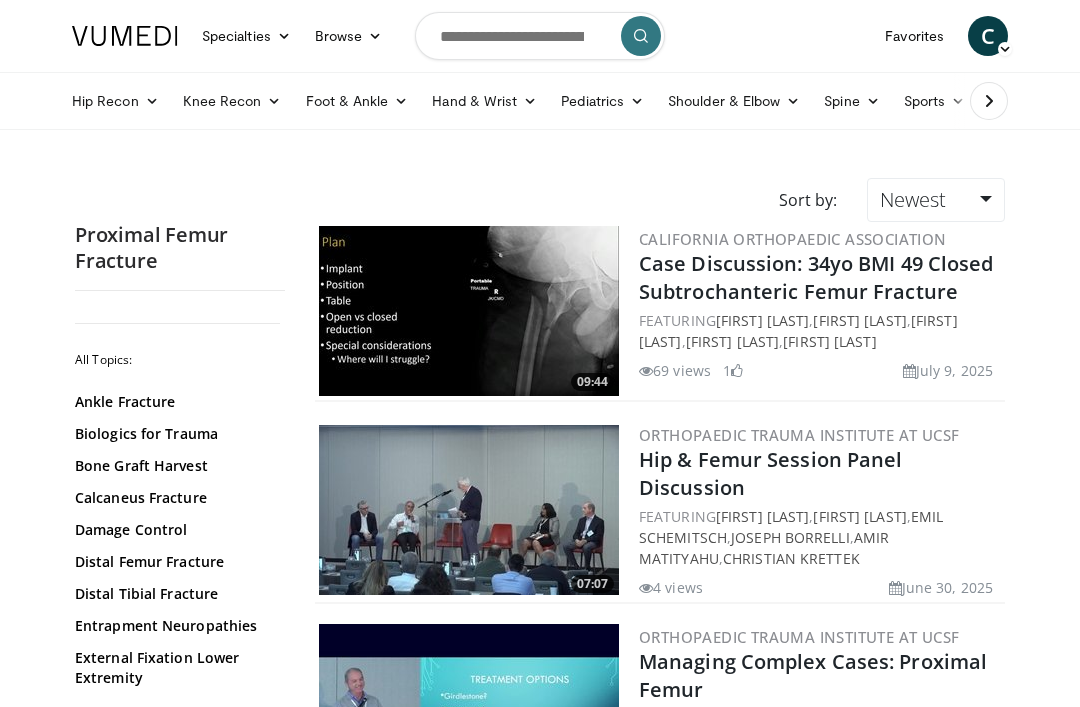 scroll, scrollTop: 0, scrollLeft: 0, axis: both 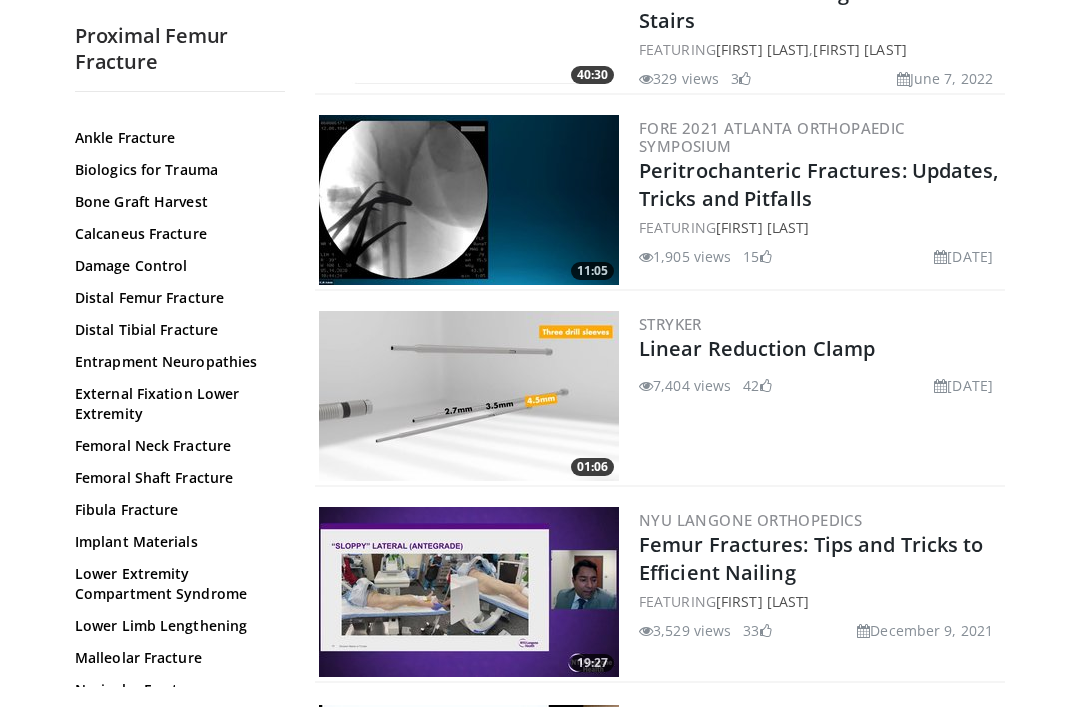 click on "Linear Reduction Clamp" at bounding box center (757, 349) 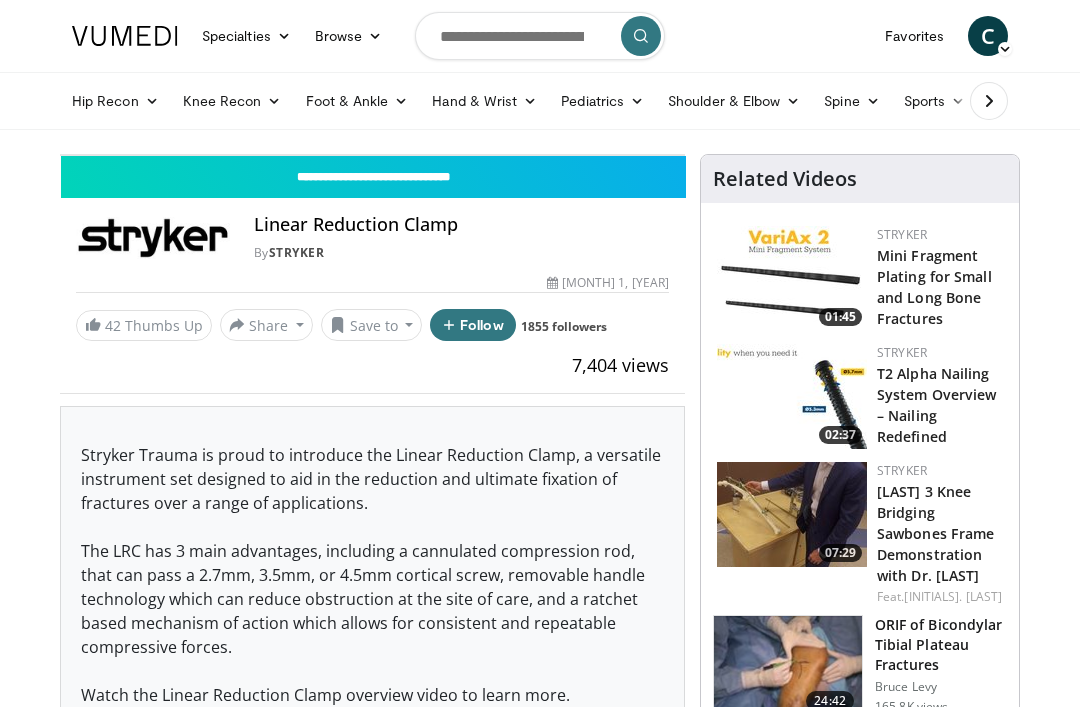 scroll, scrollTop: 0, scrollLeft: 0, axis: both 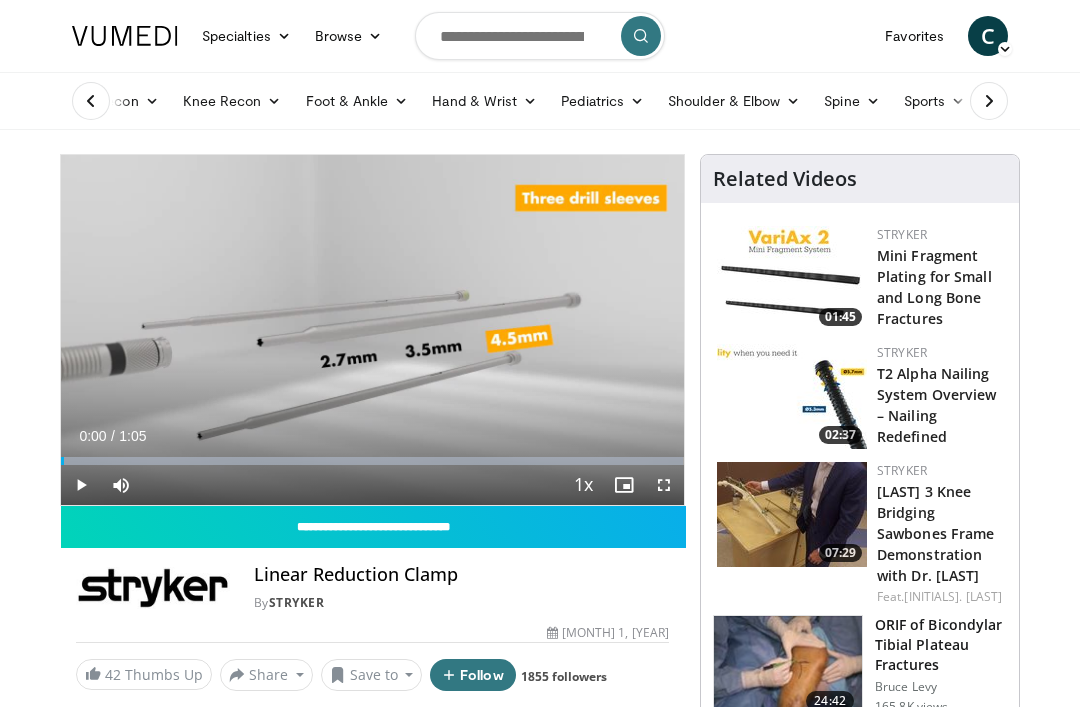 click at bounding box center [91, 101] 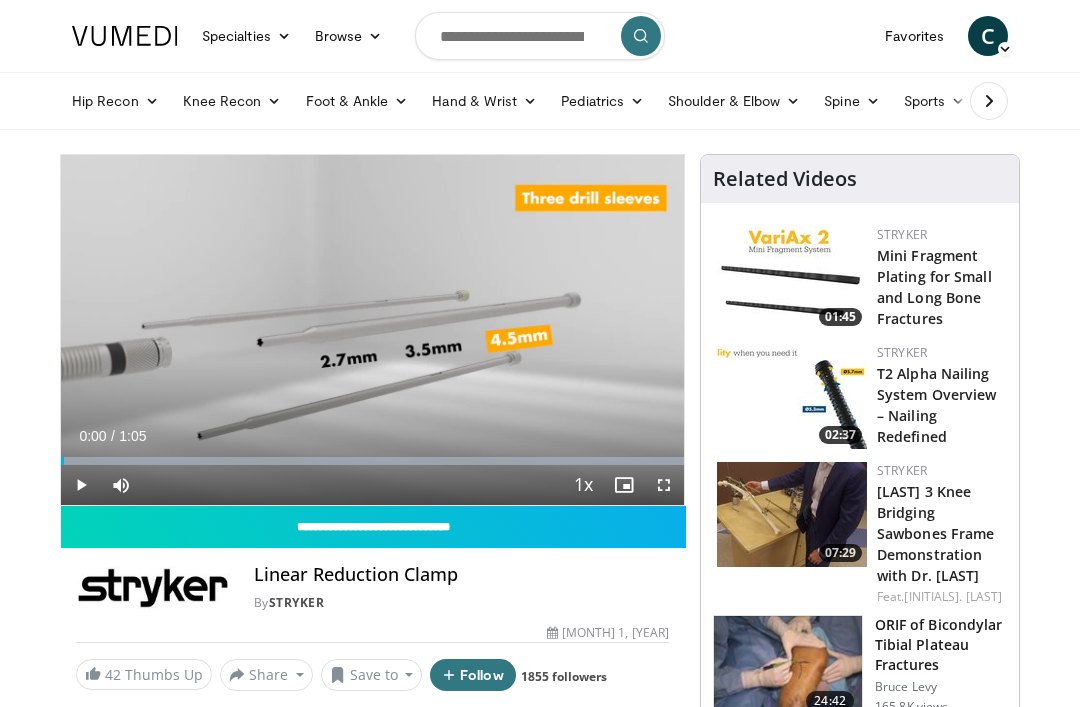 click at bounding box center (985, 101) 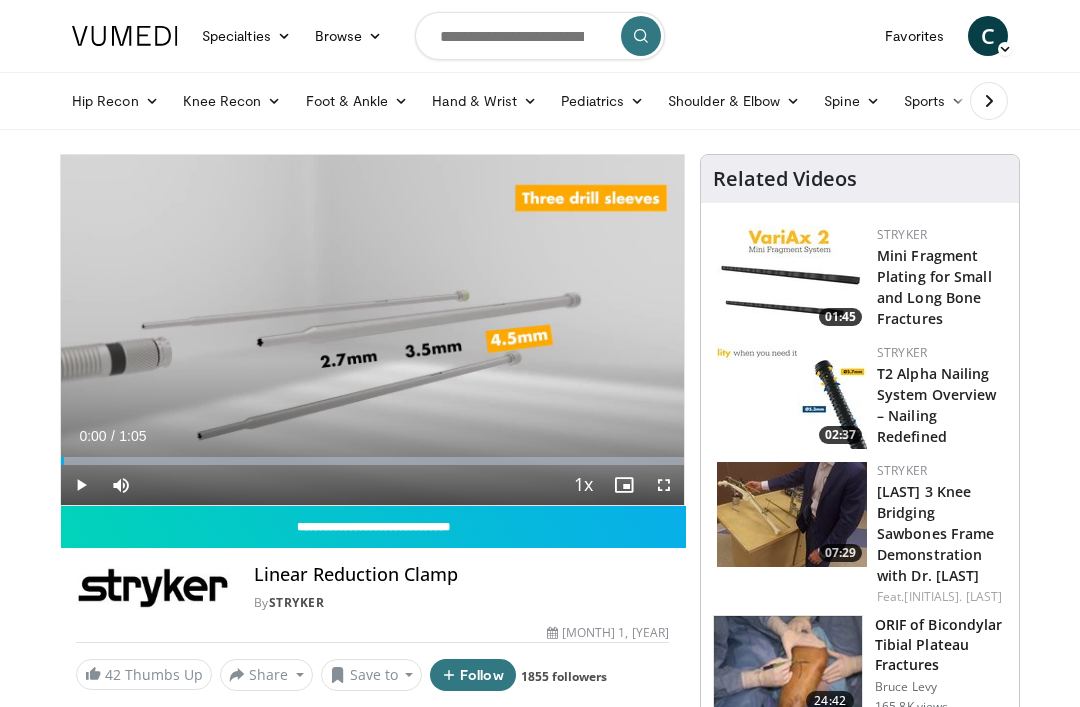 click at bounding box center [989, 101] 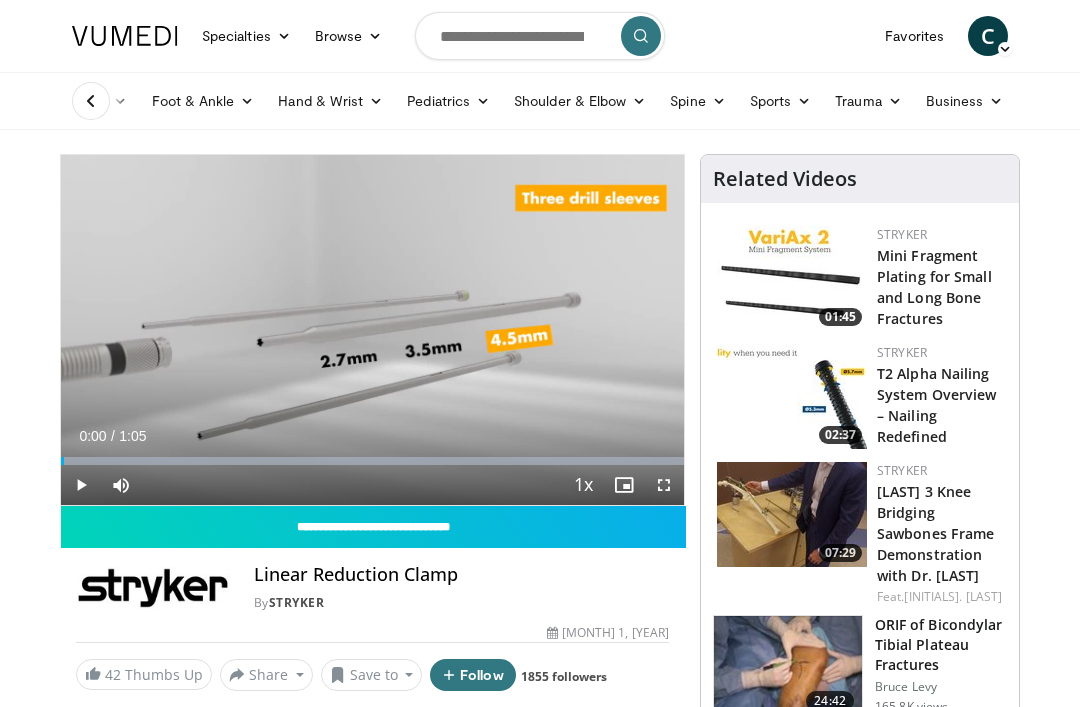 click on "Trauma" at bounding box center [868, 101] 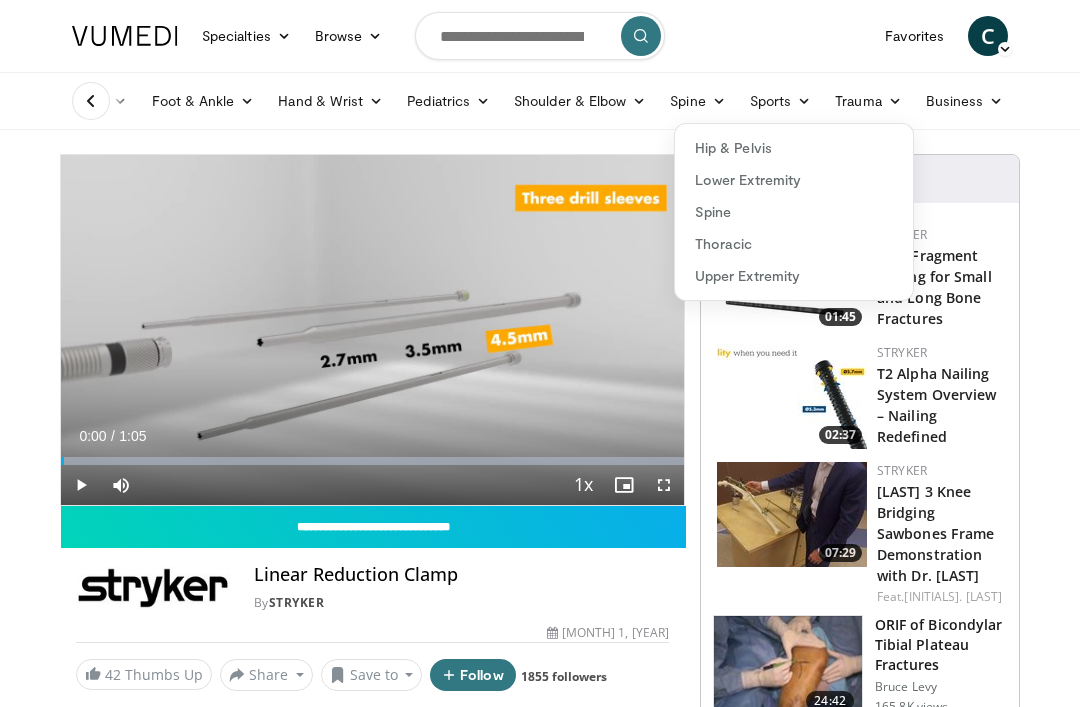 click on "Hip & Pelvis" at bounding box center [794, 148] 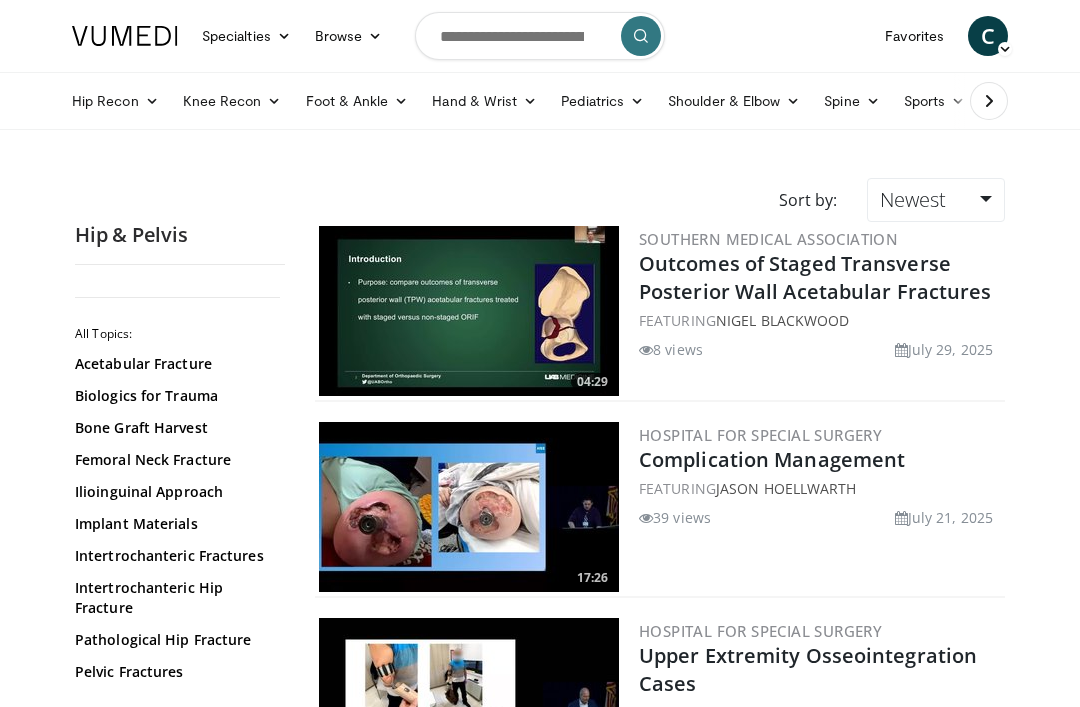 scroll, scrollTop: 0, scrollLeft: 0, axis: both 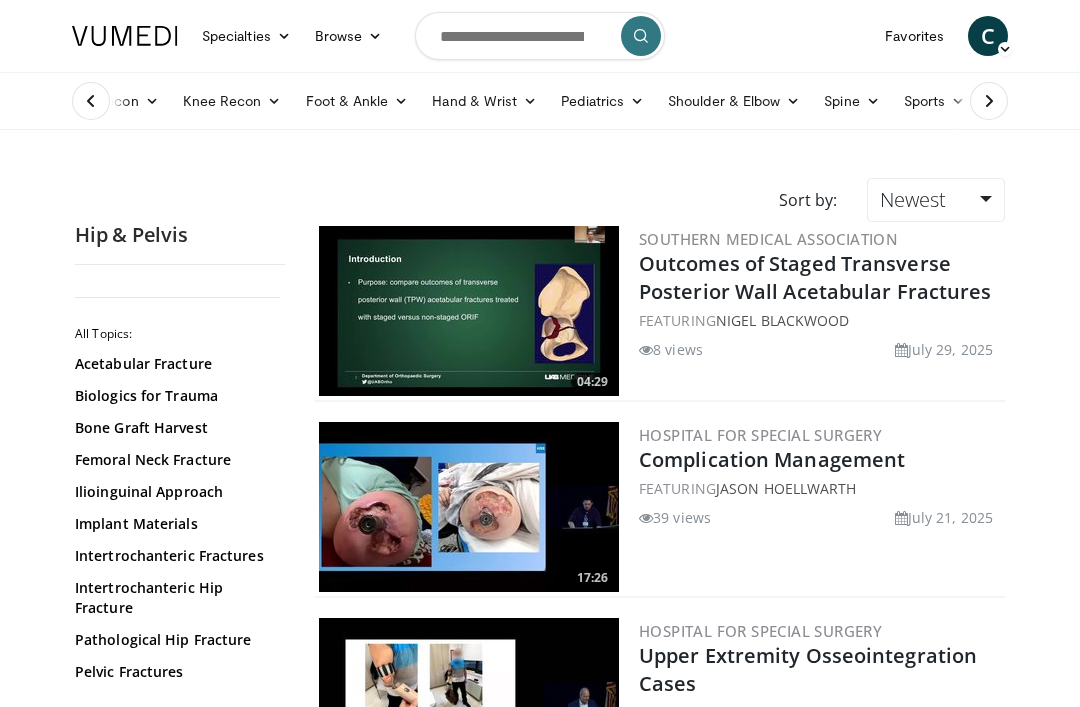 click at bounding box center [989, 101] 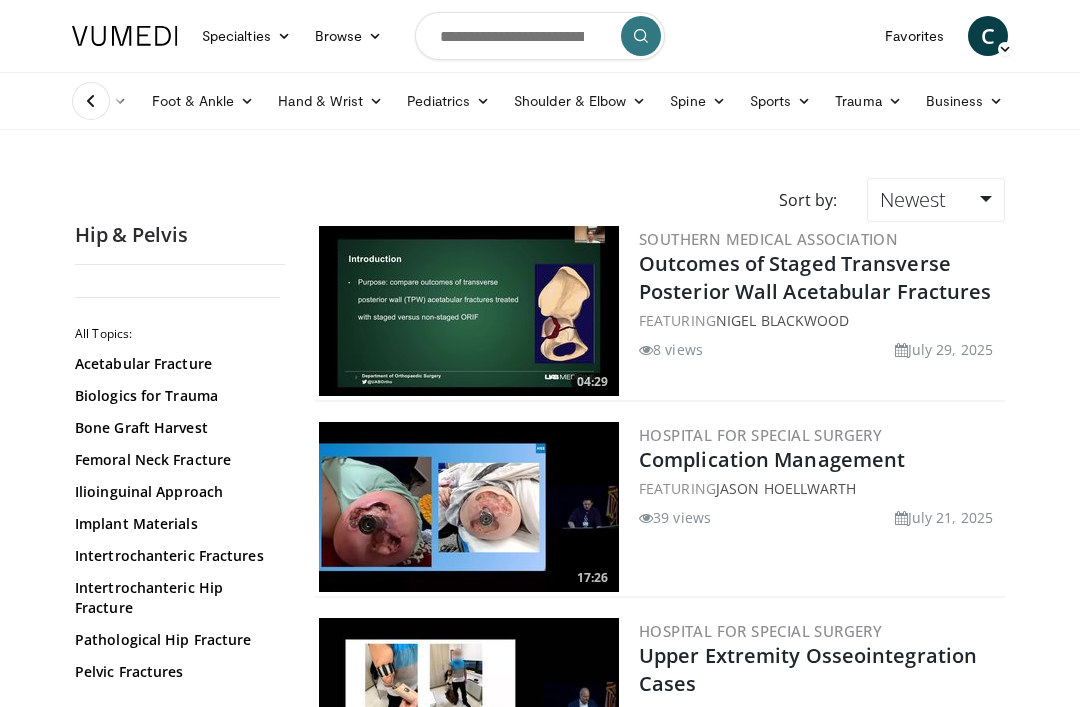click on "Trauma" at bounding box center [868, 101] 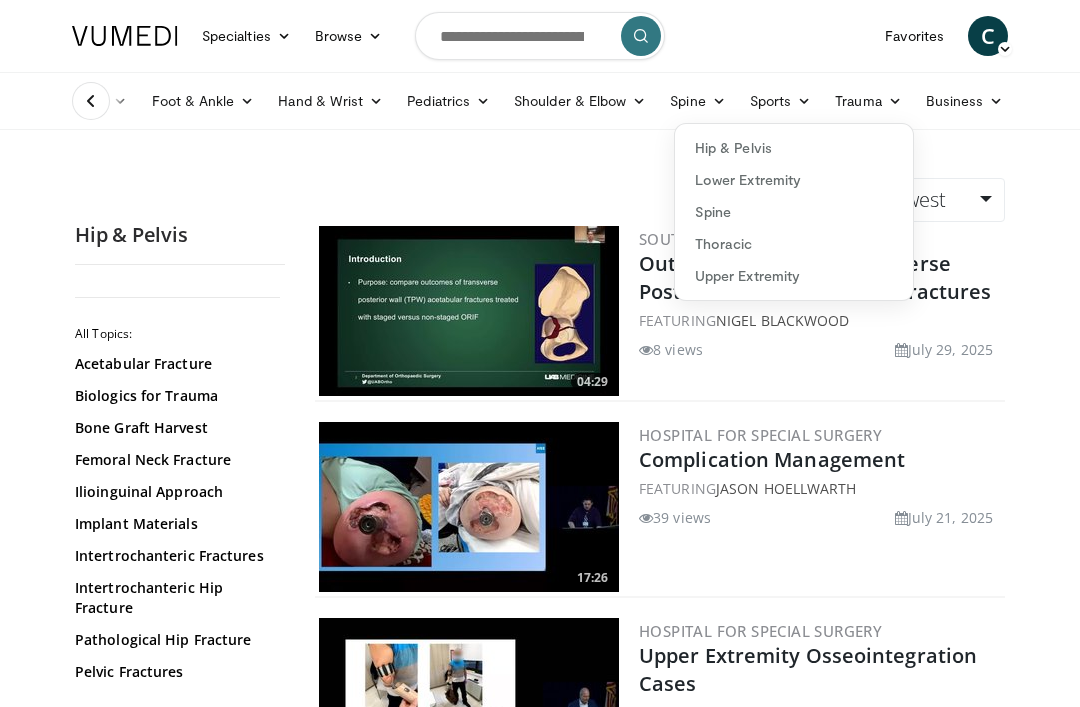 click on "Lower Extremity" at bounding box center [794, 180] 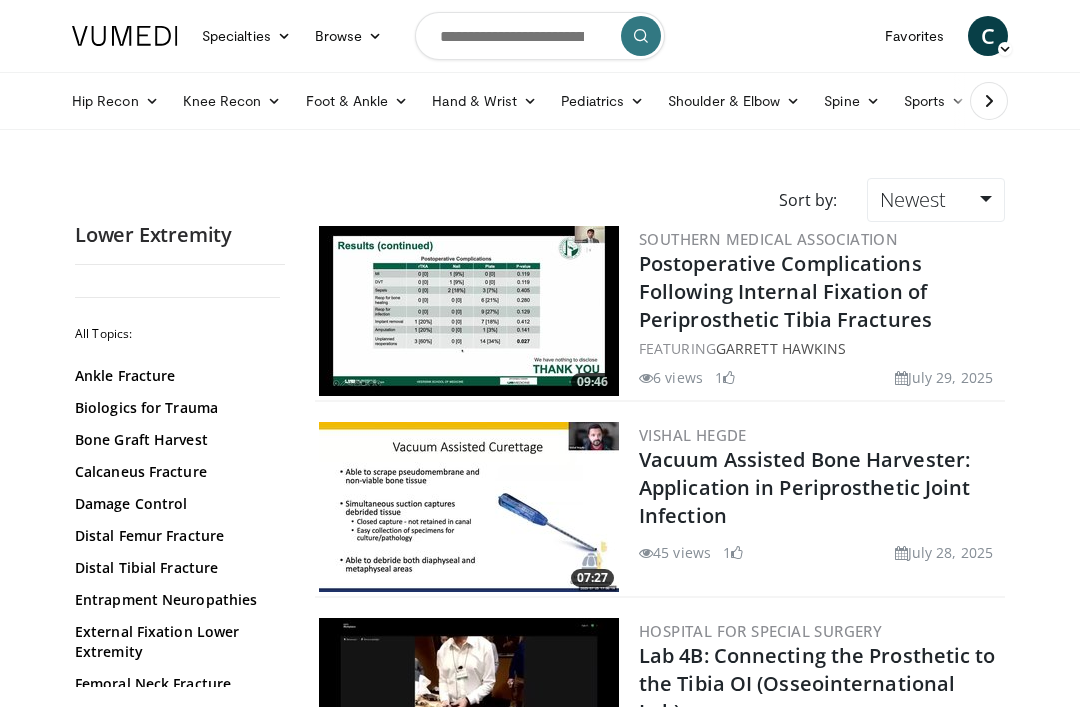 scroll, scrollTop: 0, scrollLeft: 0, axis: both 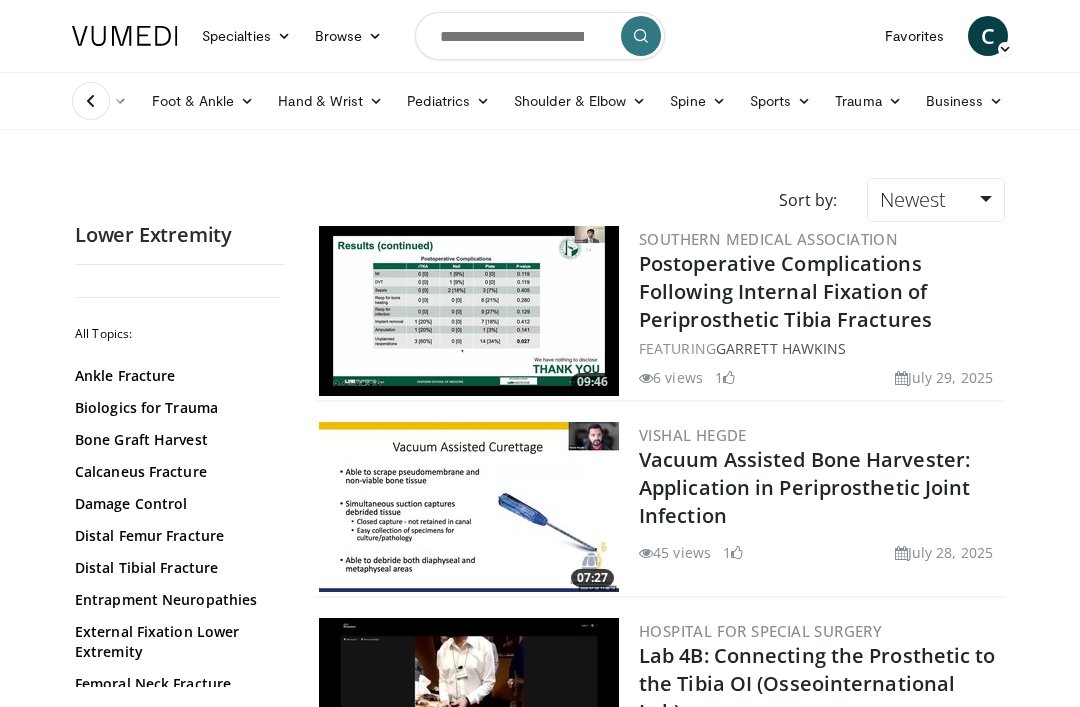 click on "Trauma" at bounding box center [868, 101] 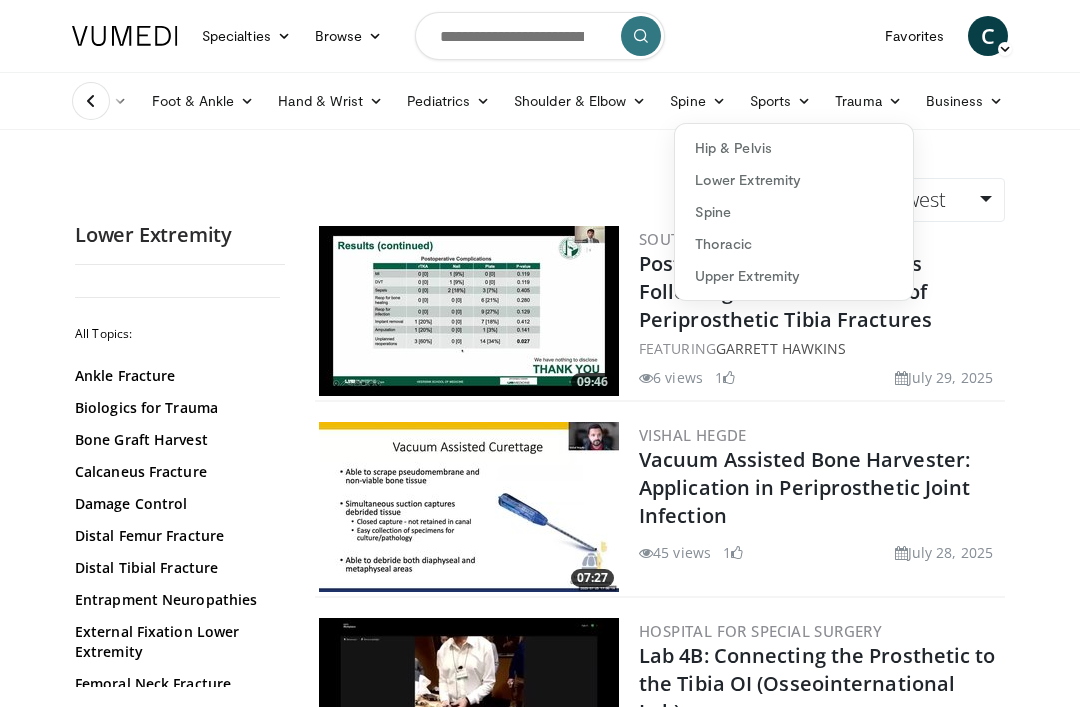 click on "Hip & Pelvis" at bounding box center [794, 148] 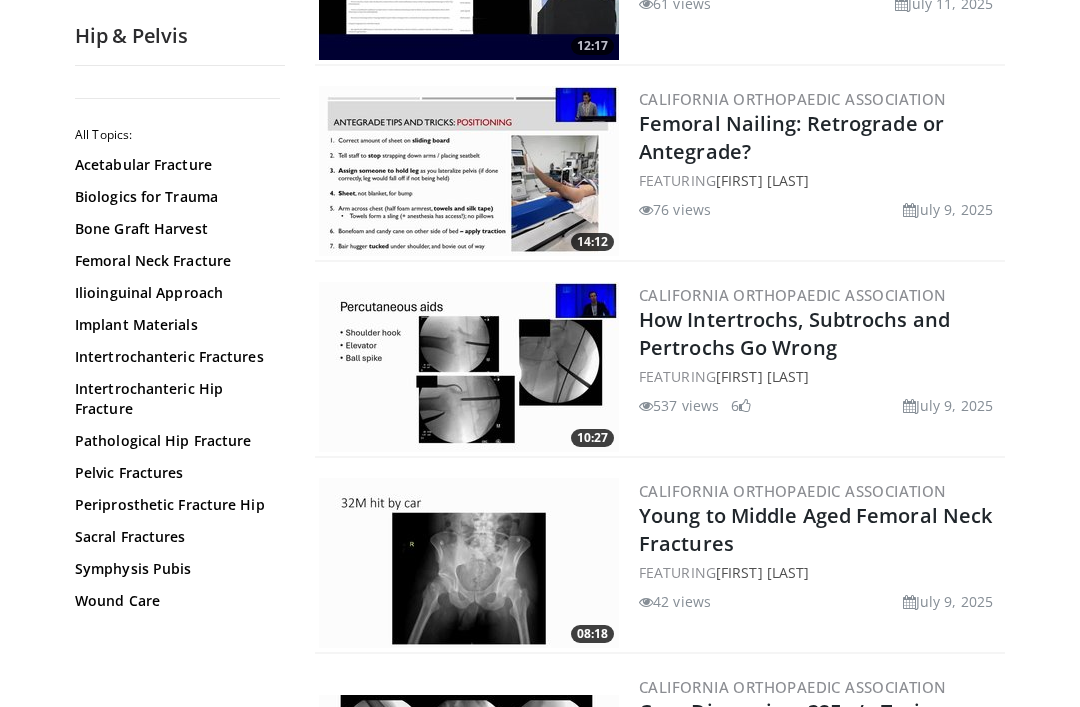 scroll, scrollTop: 2351, scrollLeft: 0, axis: vertical 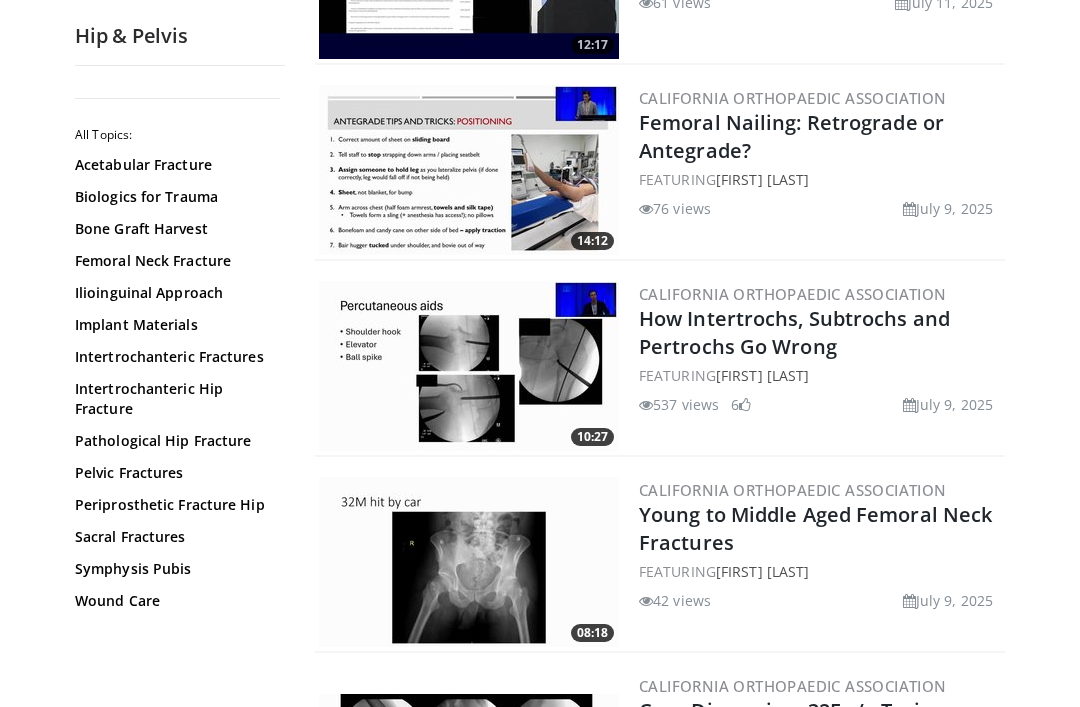click on "How Intertrochs, Subtrochs and Pertrochs Go Wrong" at bounding box center [794, 332] 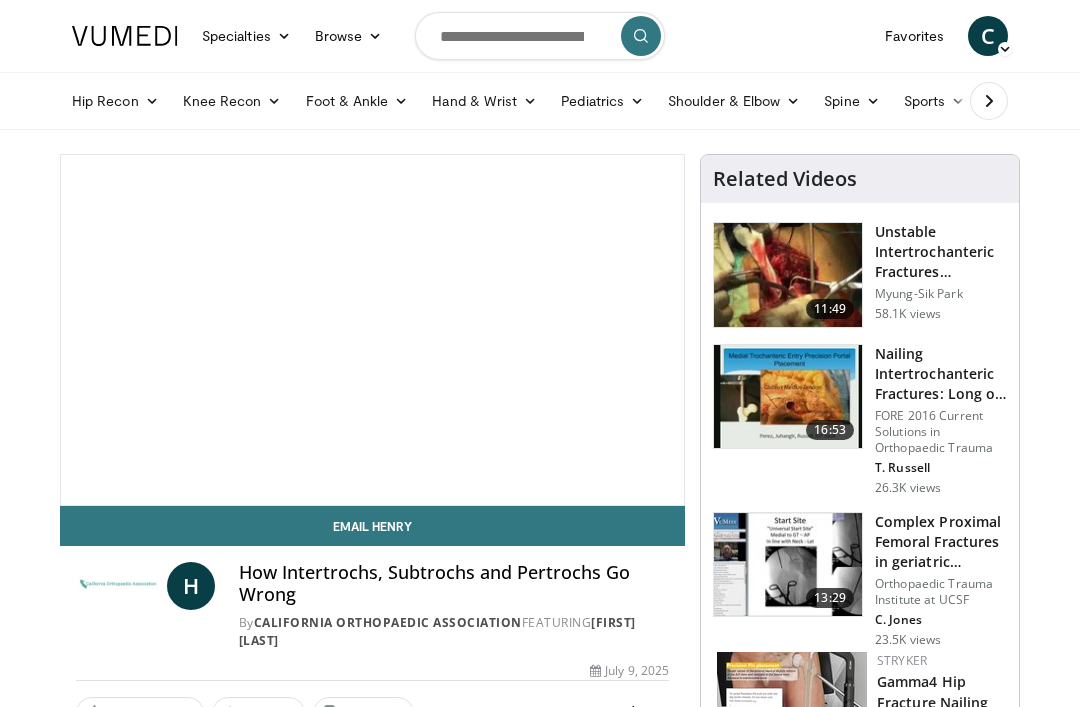 scroll, scrollTop: 0, scrollLeft: 0, axis: both 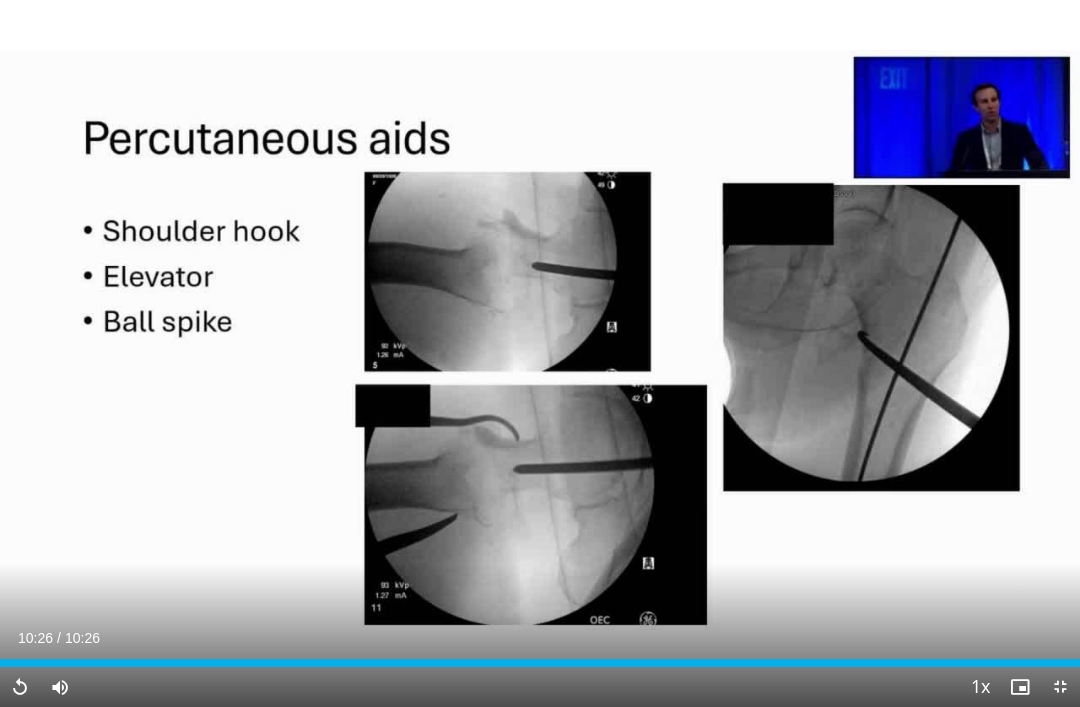 click at bounding box center (989, 101) 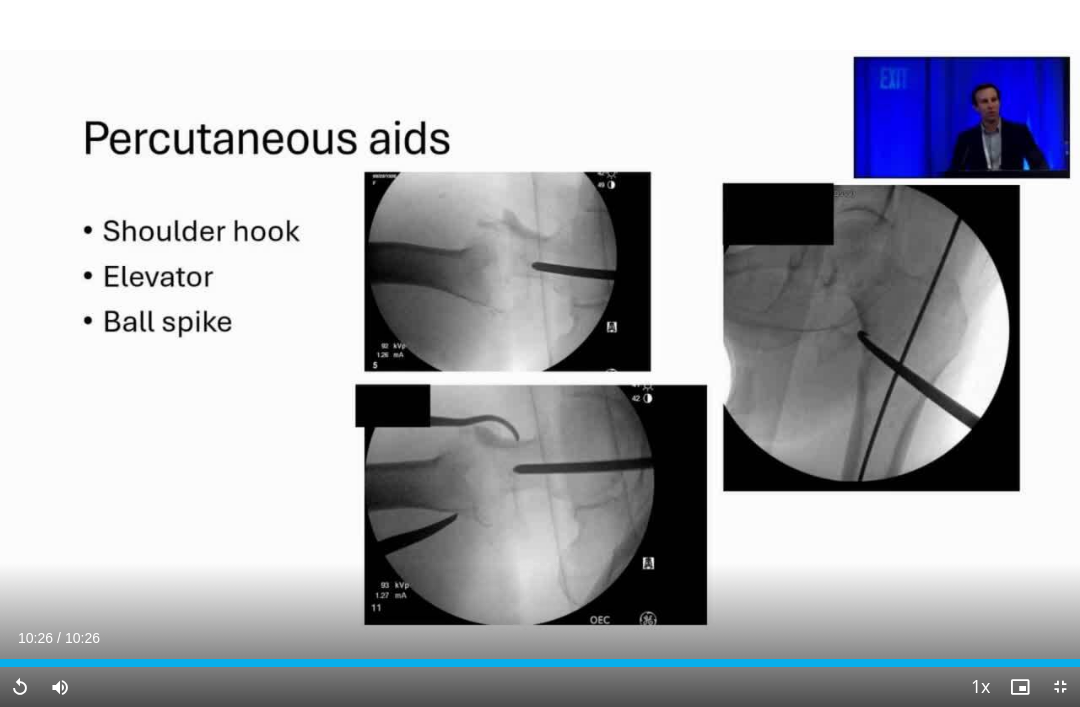 click on "Trauma" at bounding box center [868, 101] 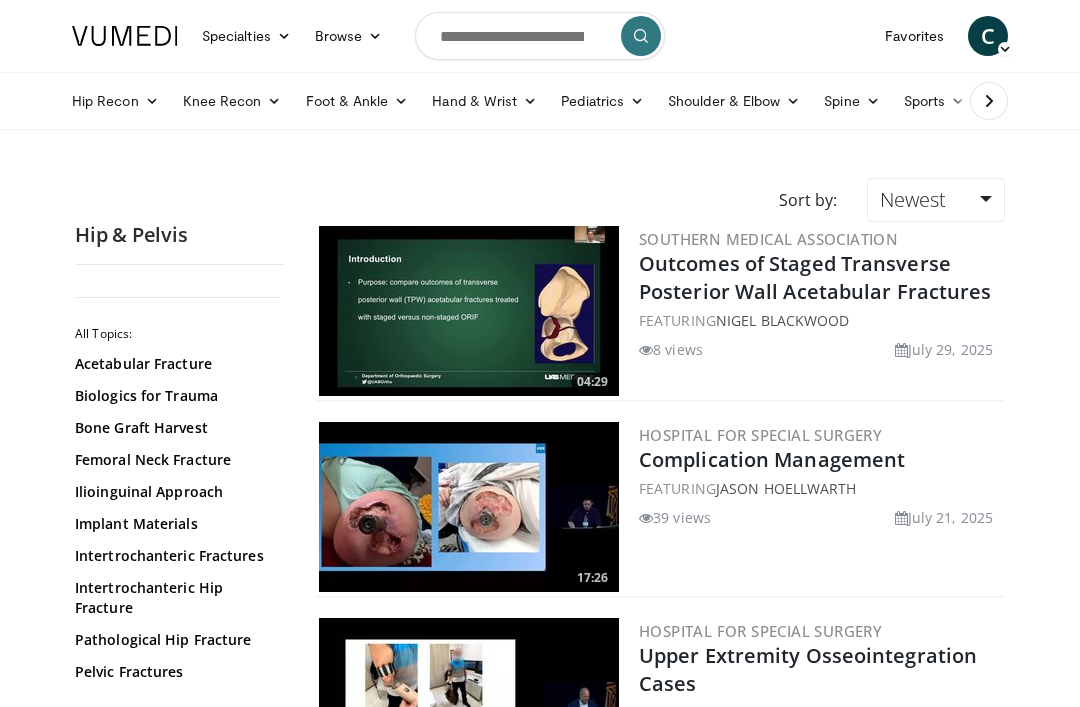 scroll, scrollTop: 0, scrollLeft: 0, axis: both 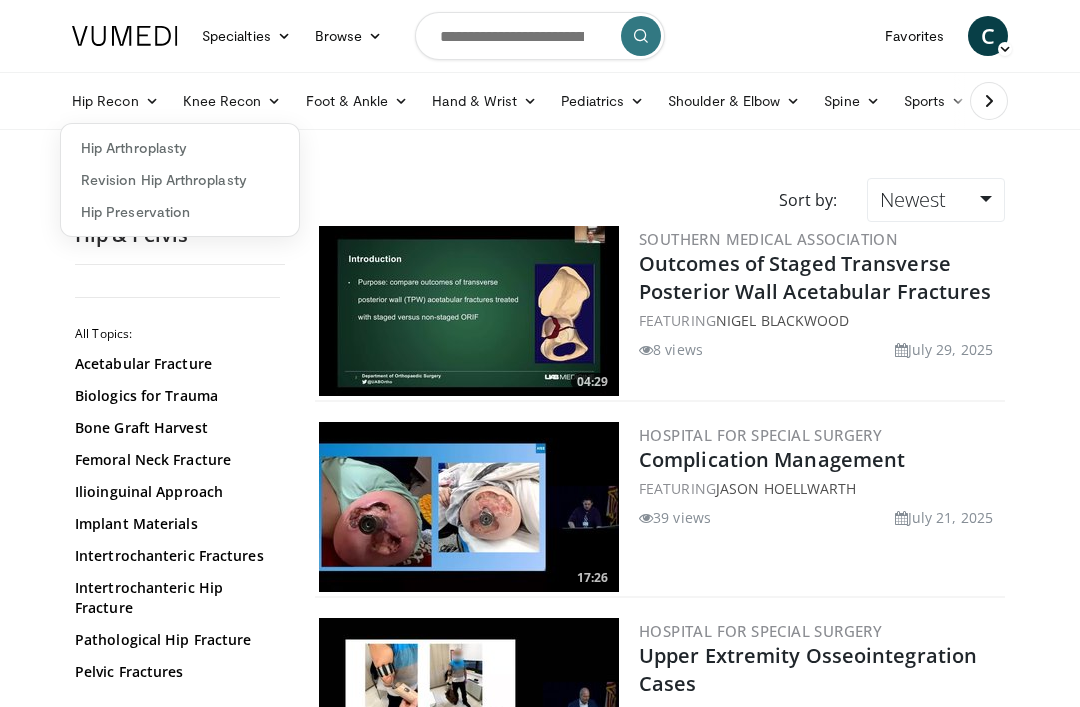 click on "Hip Preservation" at bounding box center [180, 212] 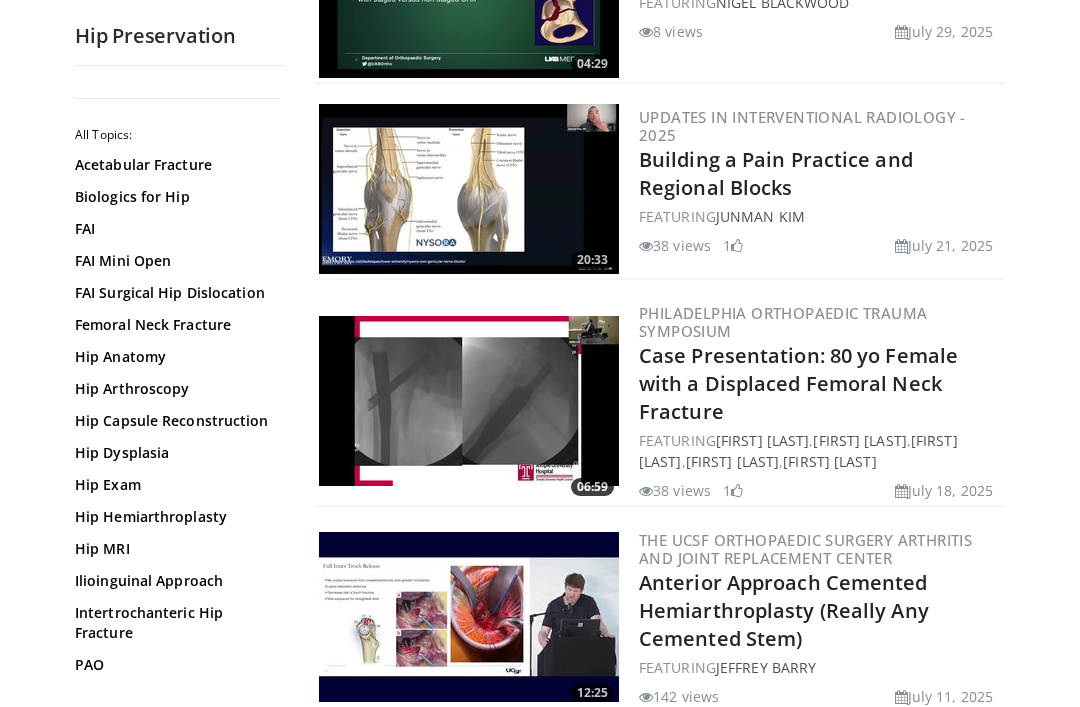 scroll, scrollTop: 345, scrollLeft: 0, axis: vertical 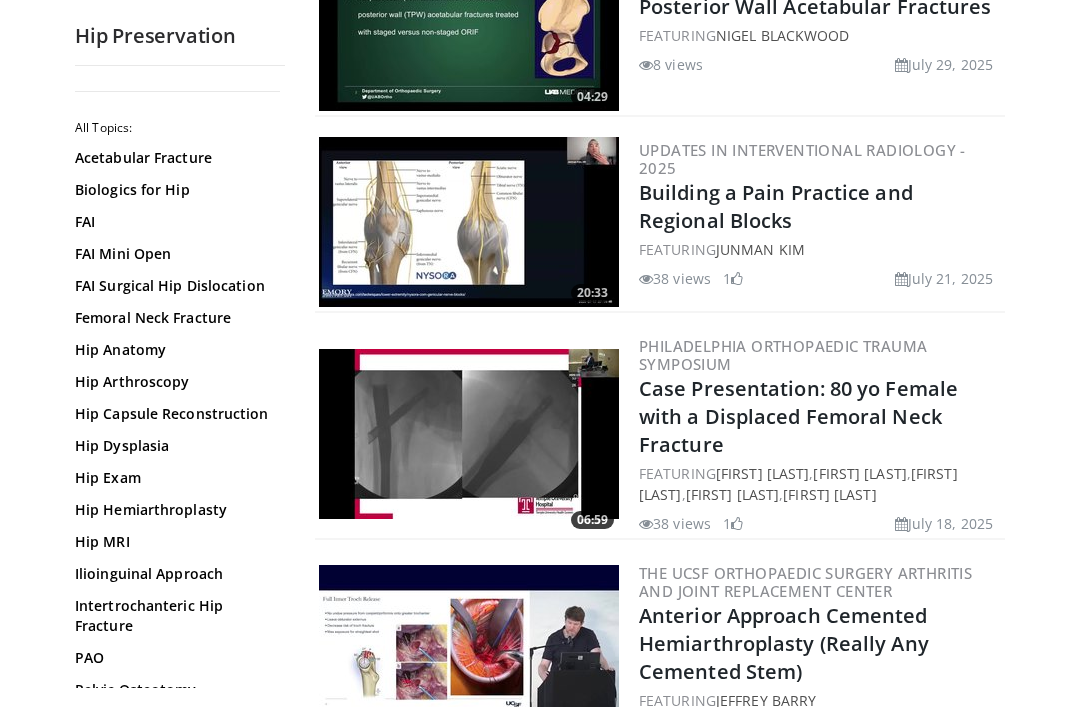 click on "FAI Surgical Hip Dislocation" at bounding box center [175, 286] 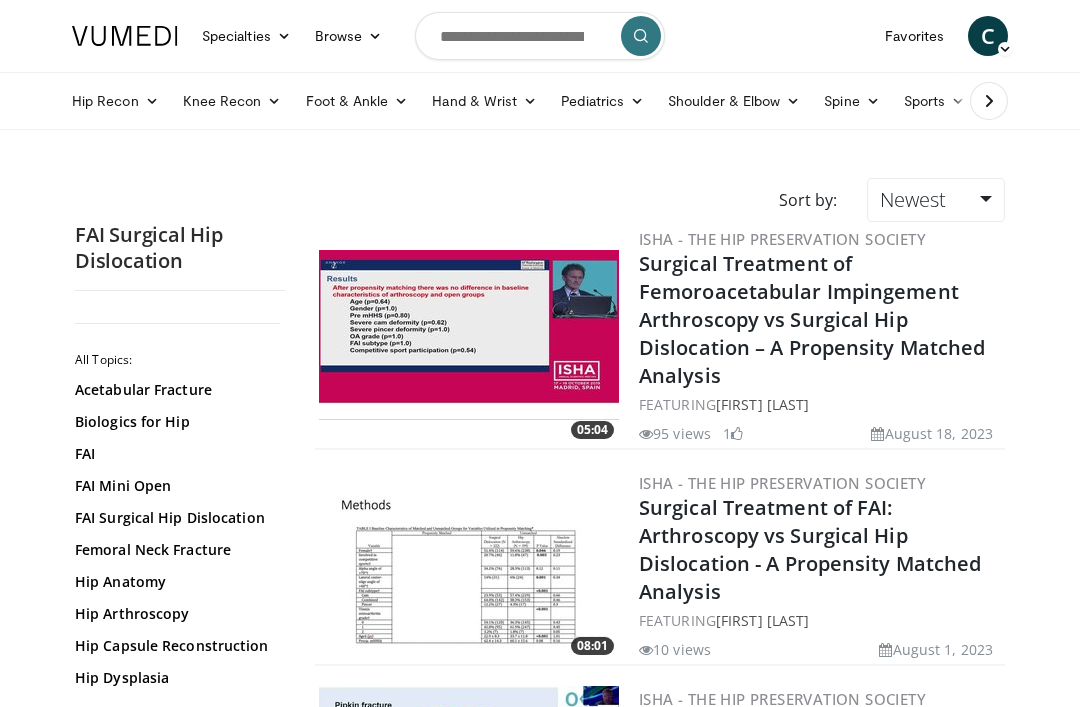 scroll, scrollTop: 0, scrollLeft: 0, axis: both 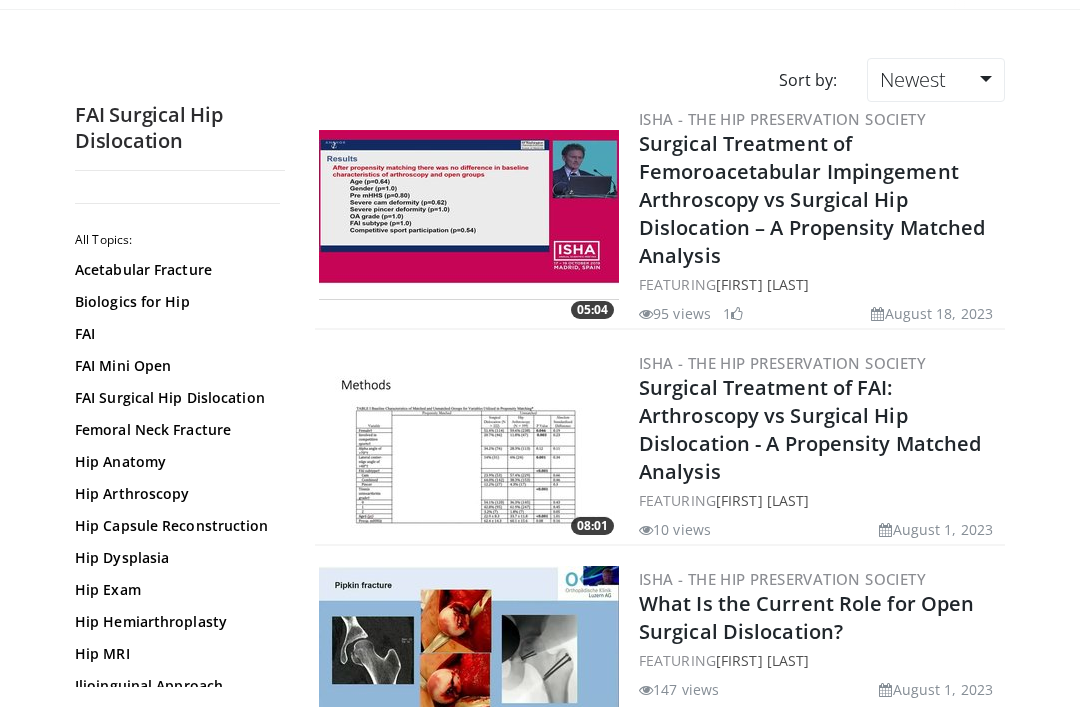 click on "What Is the Current Role for Open Surgical Dislocation?" at bounding box center [806, 617] 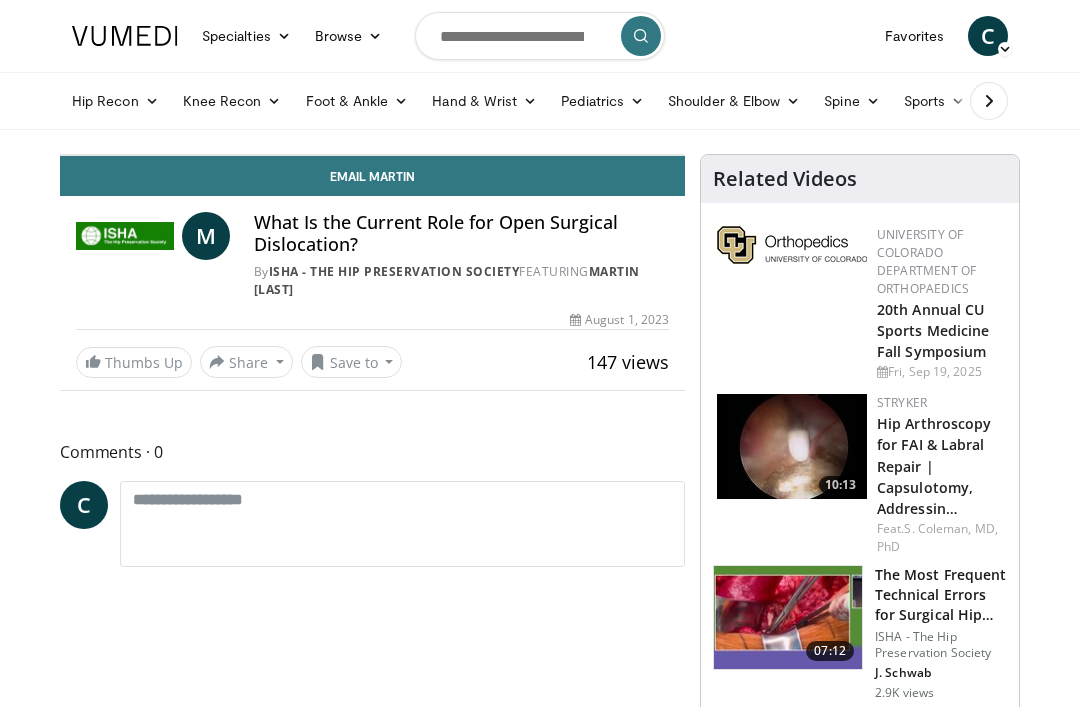 scroll, scrollTop: 0, scrollLeft: 0, axis: both 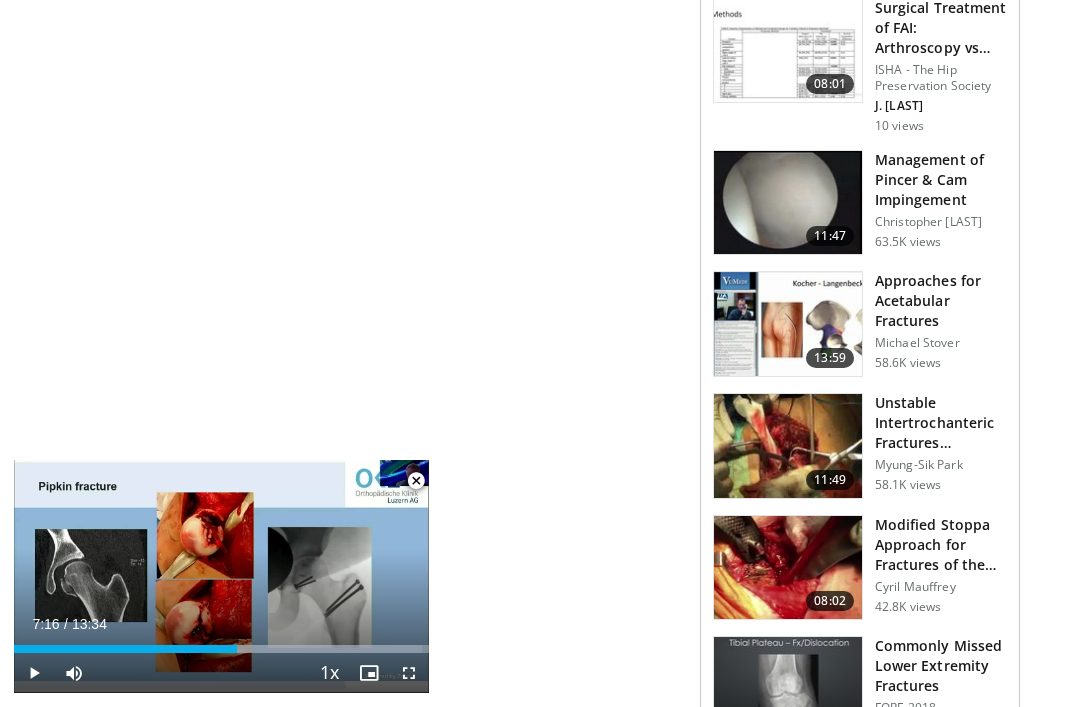 click on "Modified Stoppa Approach for Fractures of the Acetabulum" at bounding box center (941, 545) 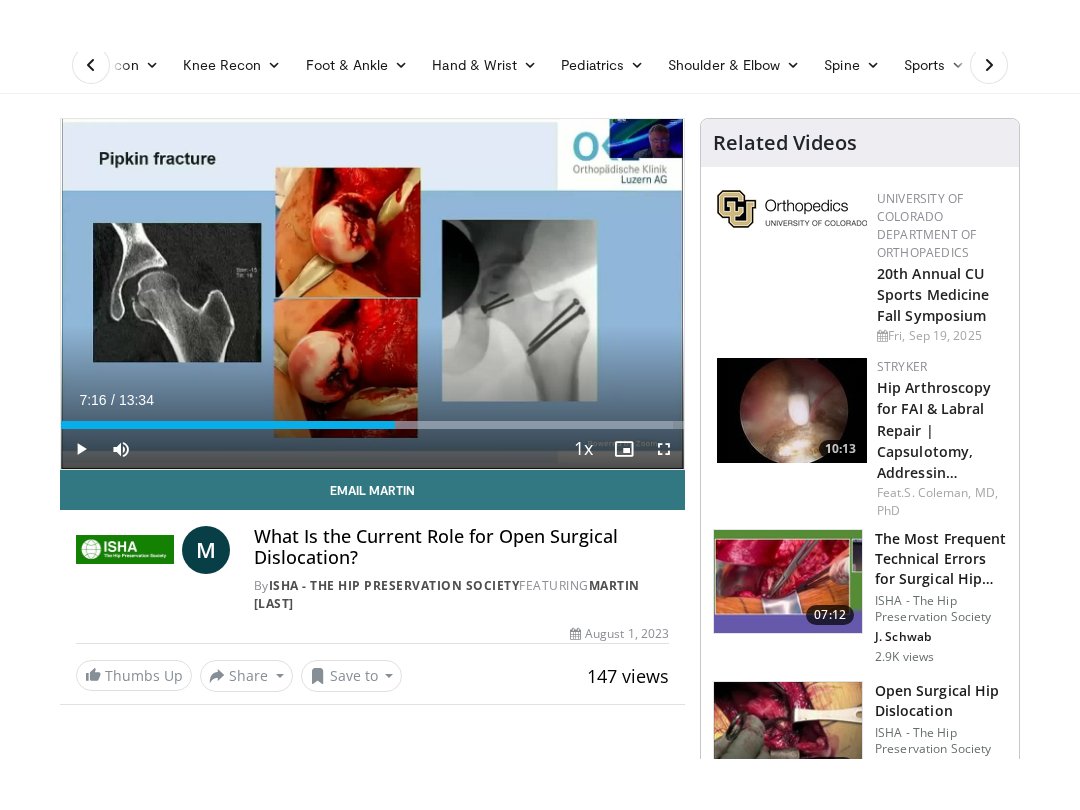 scroll, scrollTop: 86, scrollLeft: 94, axis: both 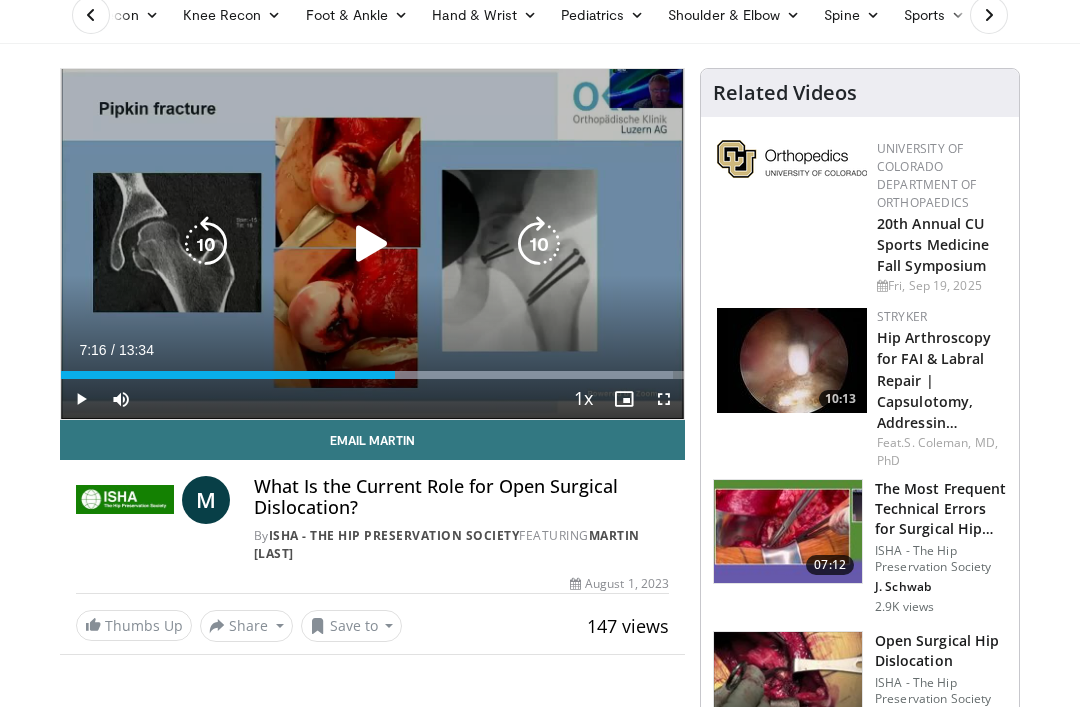 click on "10 seconds
Tap to unmute" at bounding box center (372, 244) 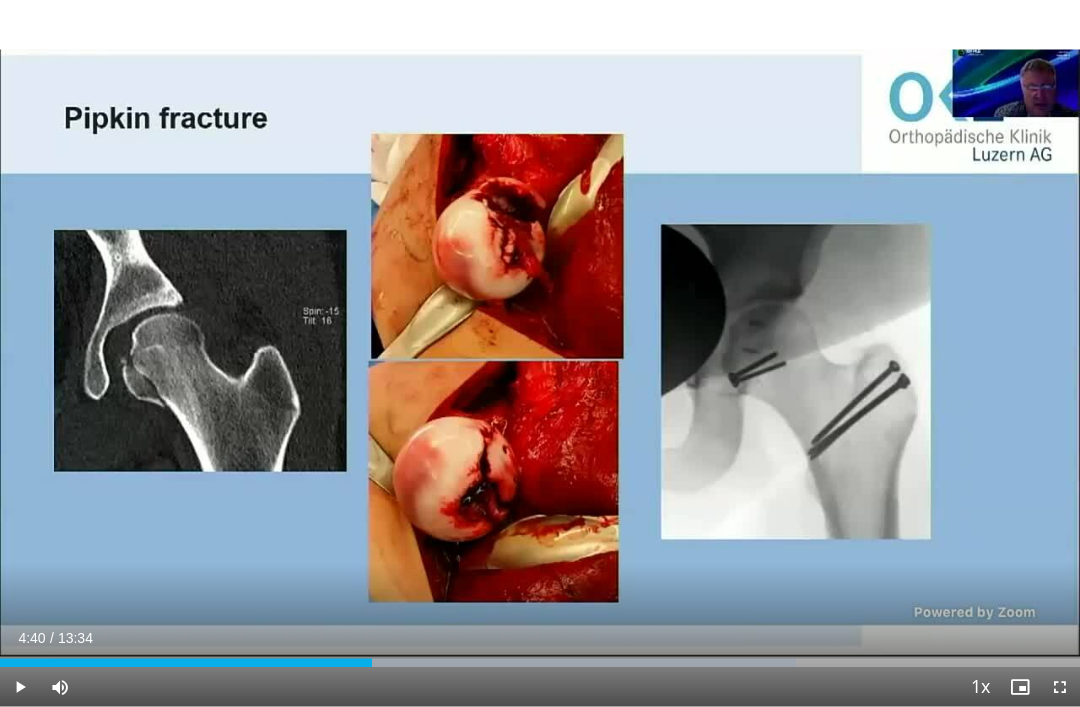 scroll, scrollTop: 55, scrollLeft: 44, axis: both 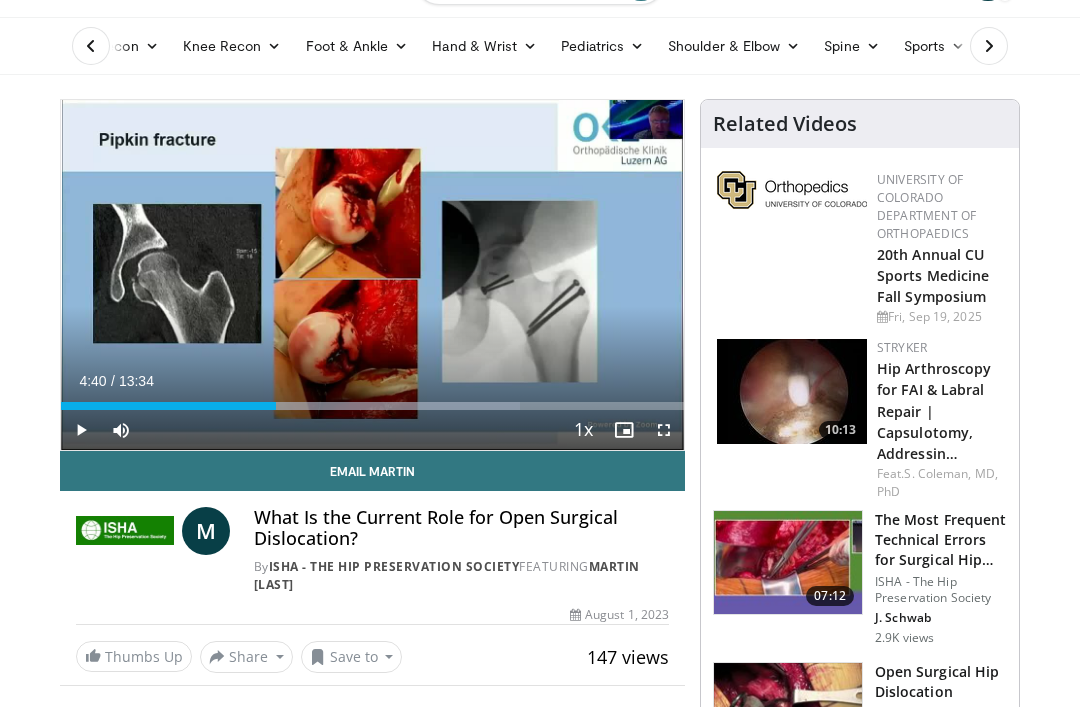 click on "Thumbs Up" at bounding box center (134, 656) 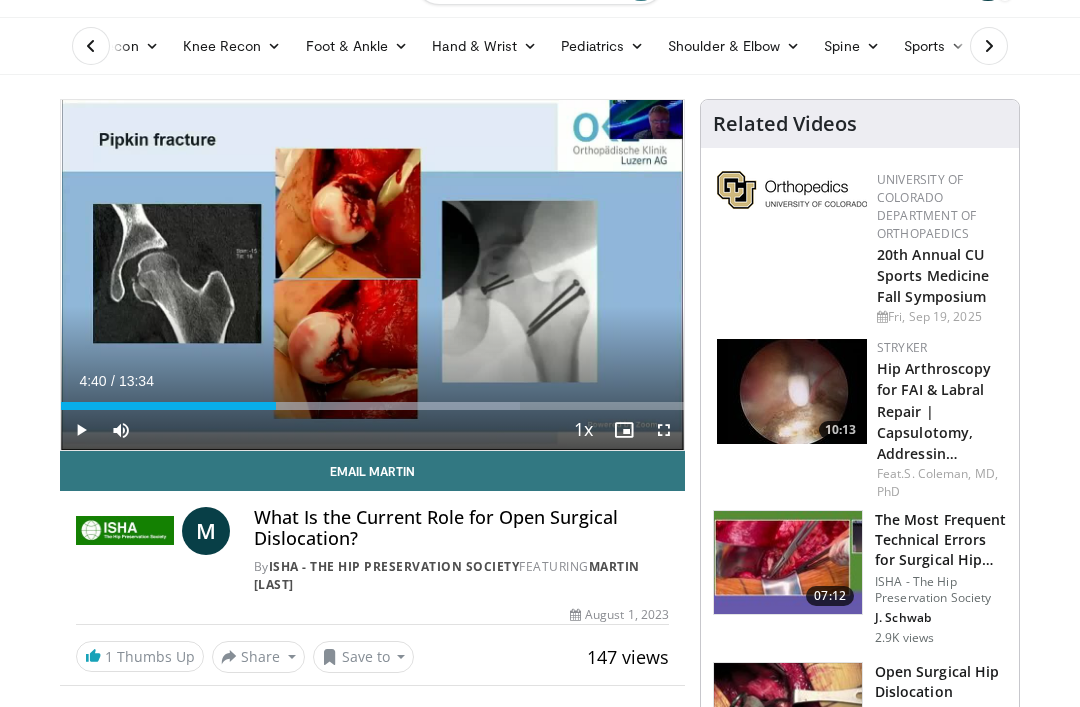 click on "Save to" at bounding box center [364, 657] 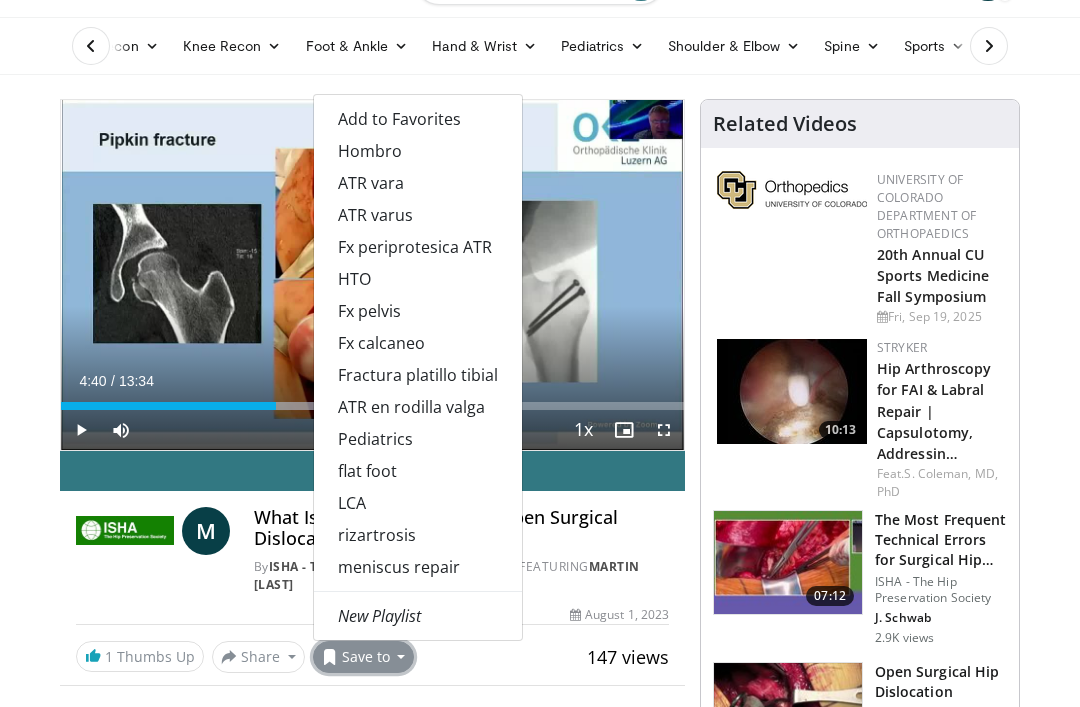 click on "Add to Favorites" at bounding box center (399, 119) 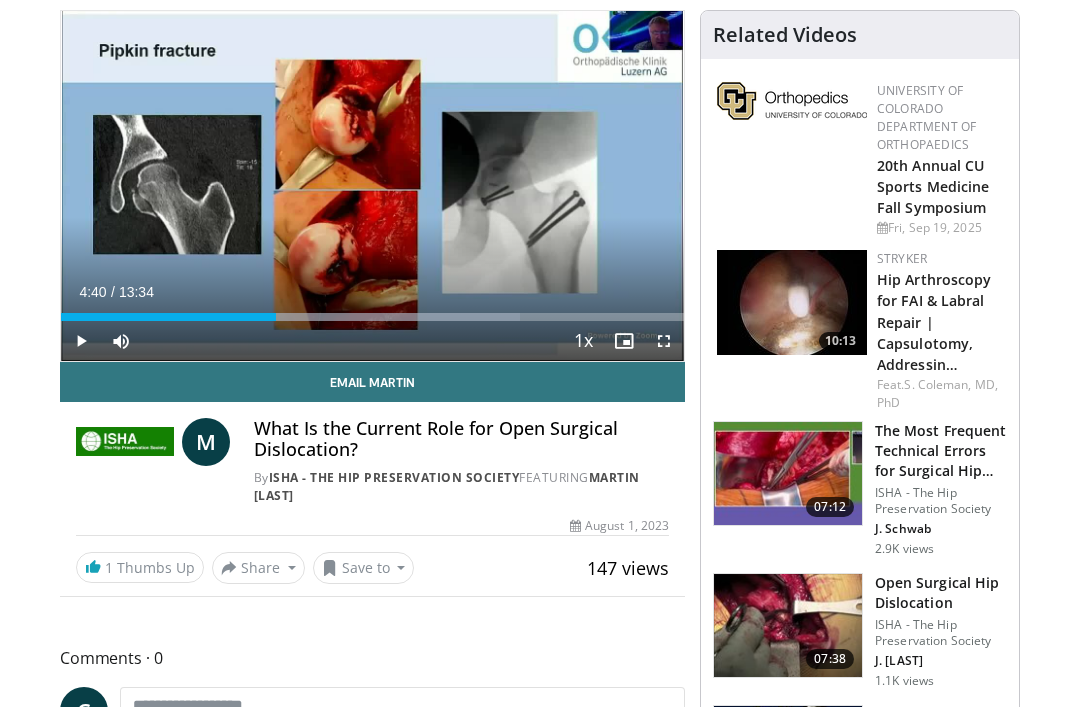 scroll, scrollTop: 210, scrollLeft: 44, axis: both 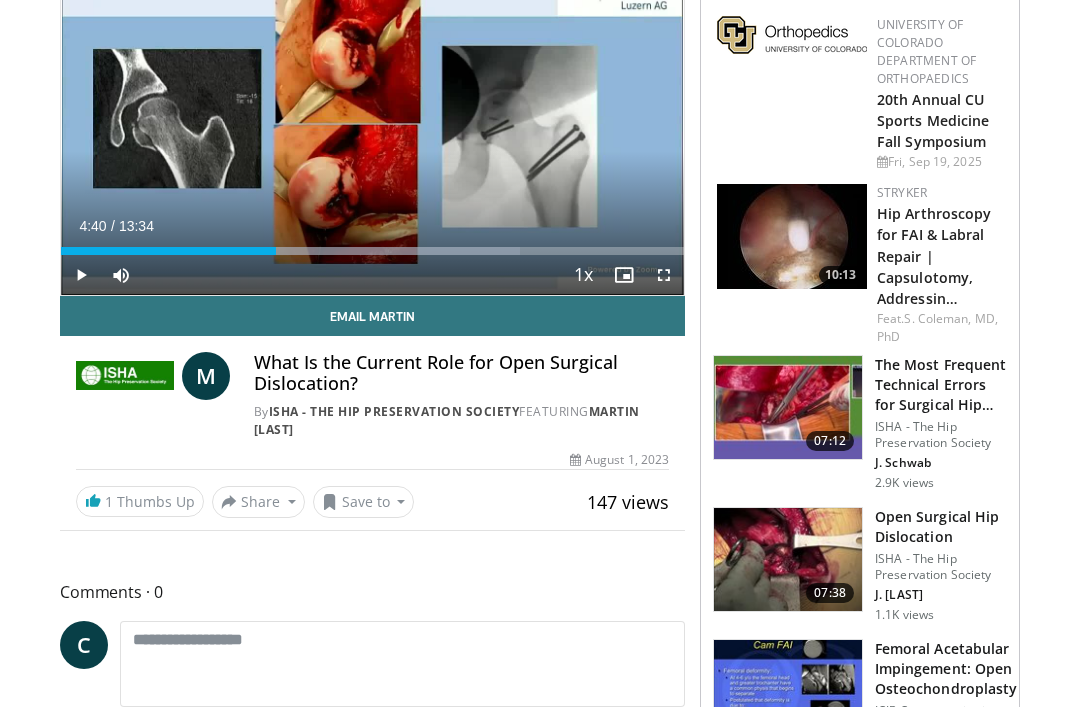 click at bounding box center (788, 560) 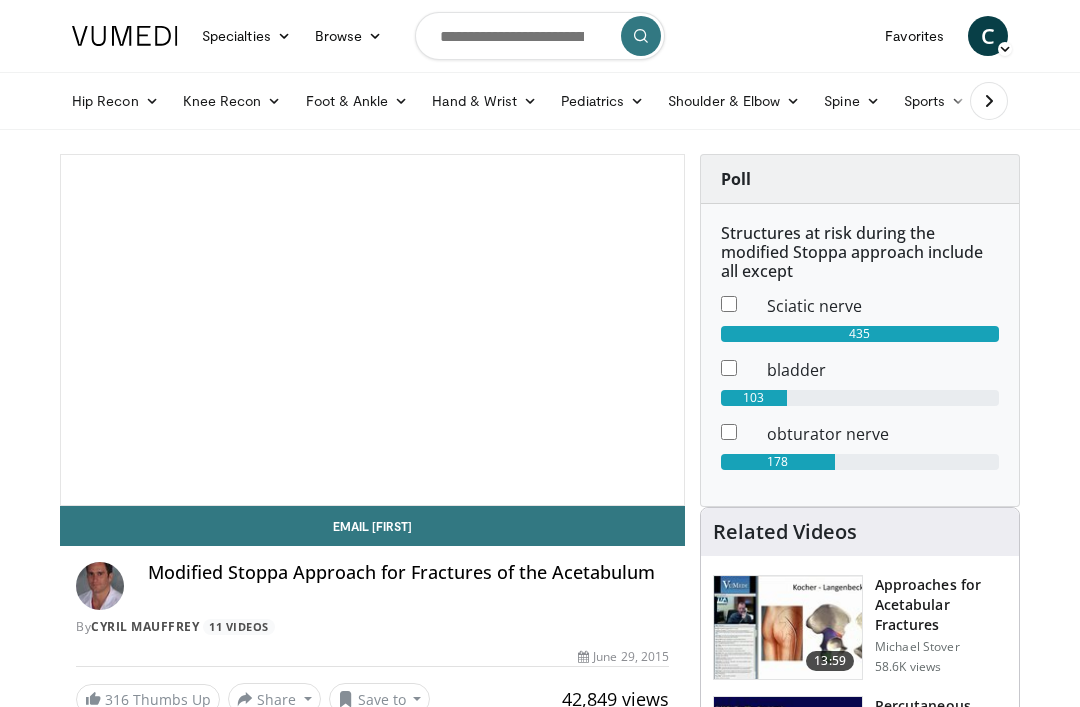scroll, scrollTop: 0, scrollLeft: 0, axis: both 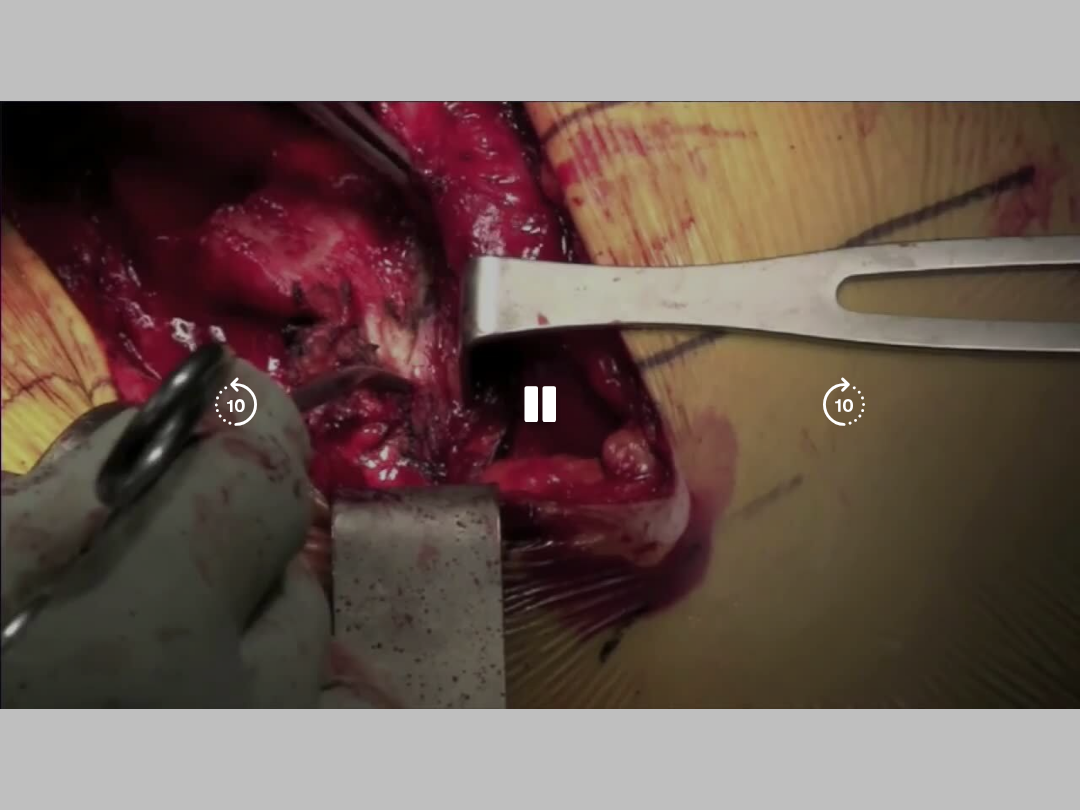 click at bounding box center (457, 806) 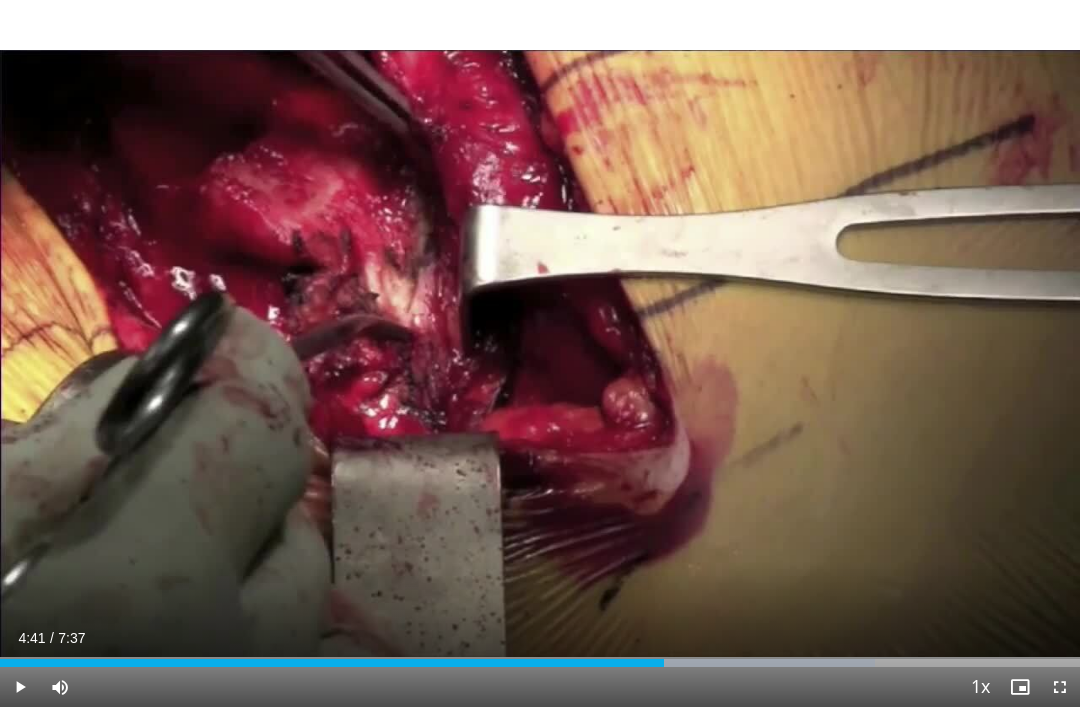 scroll, scrollTop: 0, scrollLeft: 0, axis: both 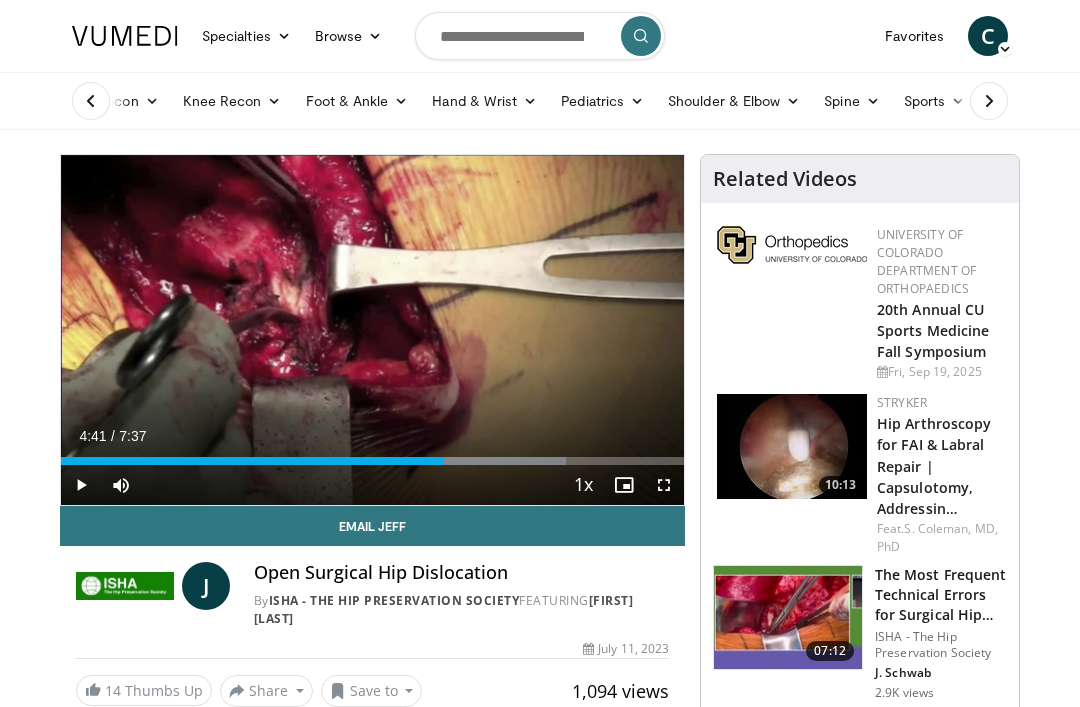 click on "Pediatrics" at bounding box center [602, 101] 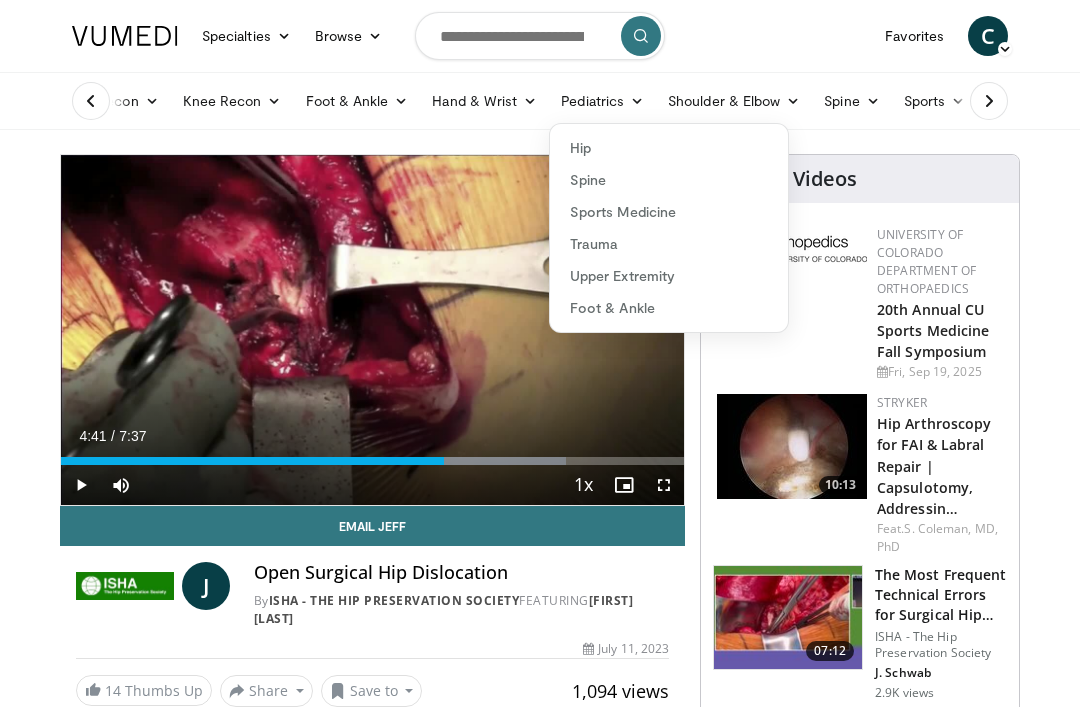 click on "Hip" at bounding box center [669, 148] 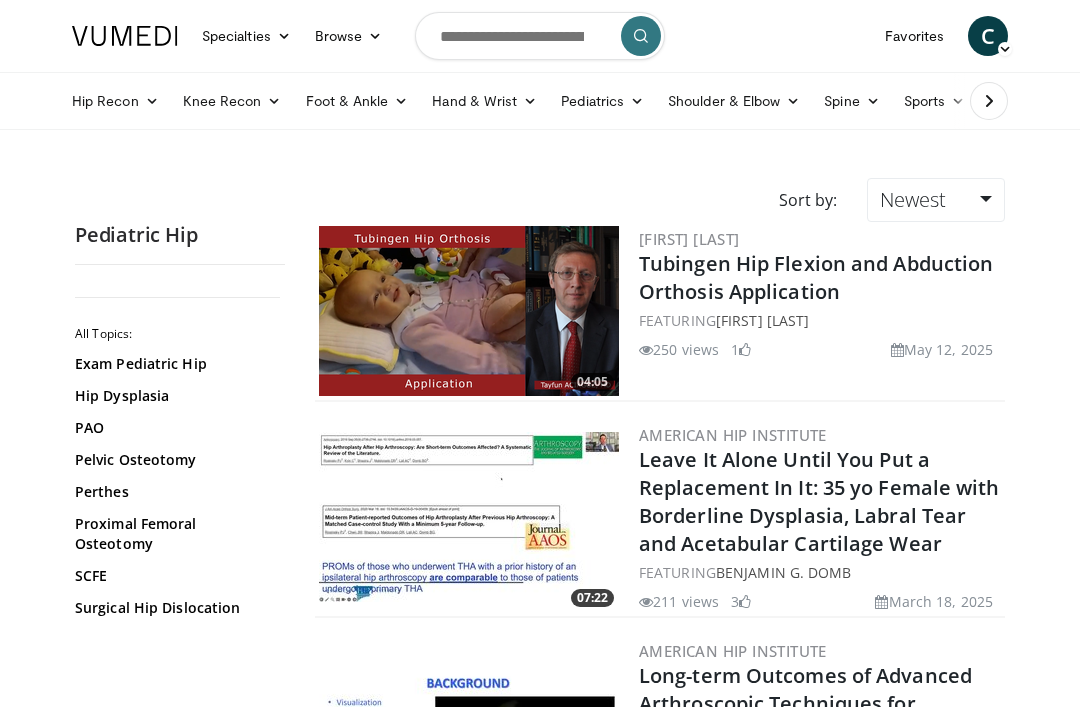 scroll, scrollTop: 0, scrollLeft: 0, axis: both 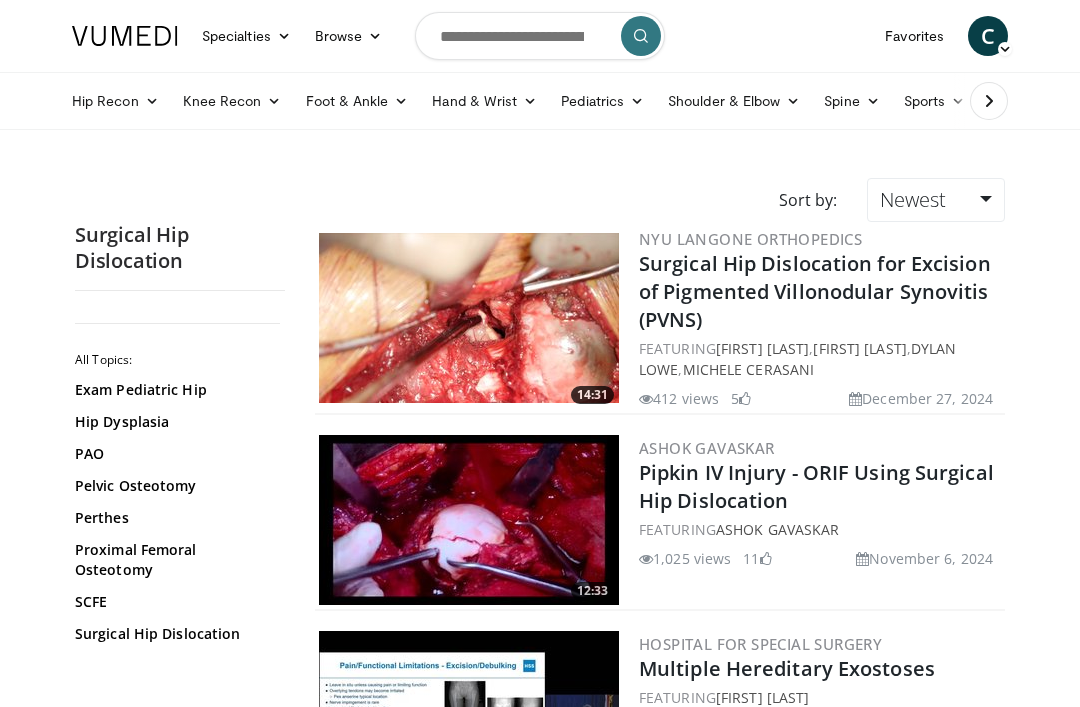 click on "Pipkin IV Injury - ORIF Using Surgical Hip Dislocation" at bounding box center [816, 486] 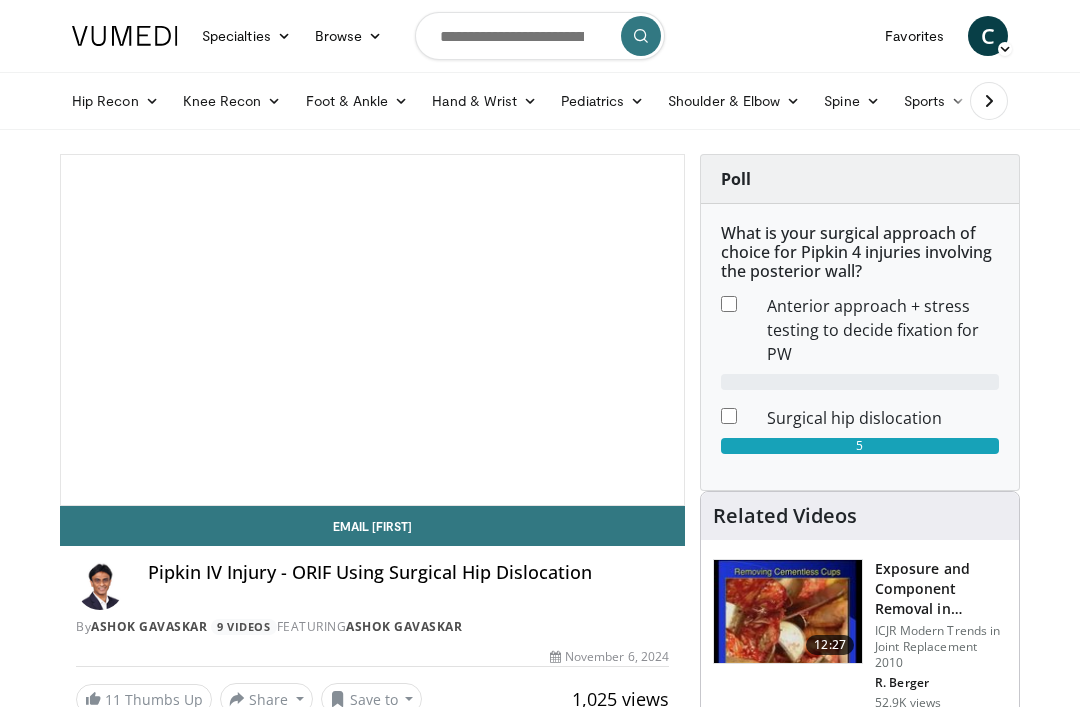 scroll, scrollTop: 0, scrollLeft: 0, axis: both 